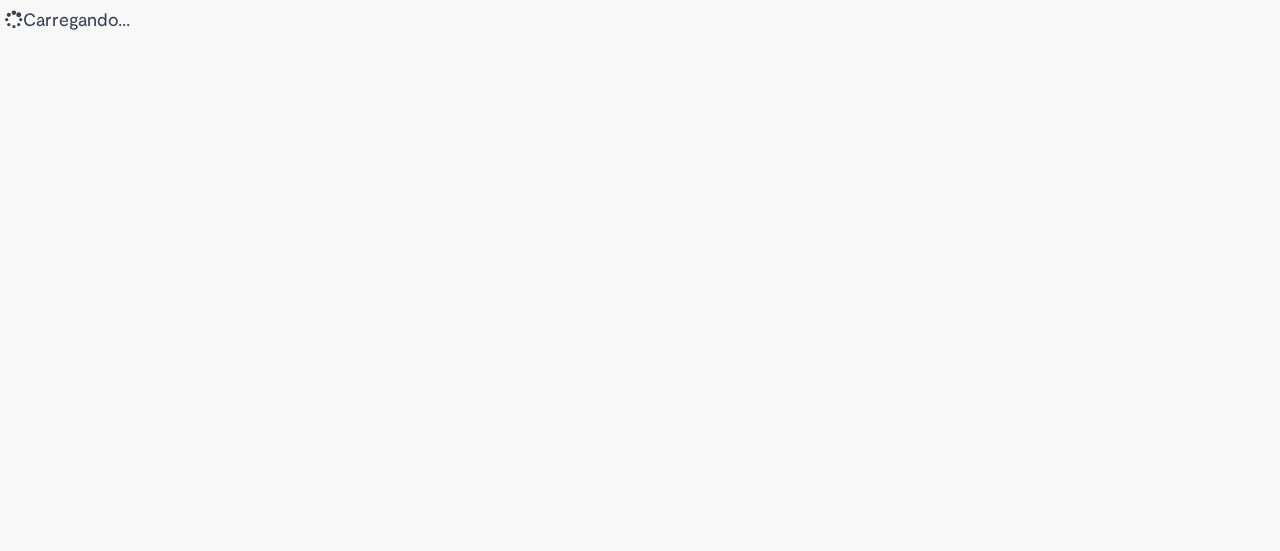 scroll, scrollTop: 0, scrollLeft: 0, axis: both 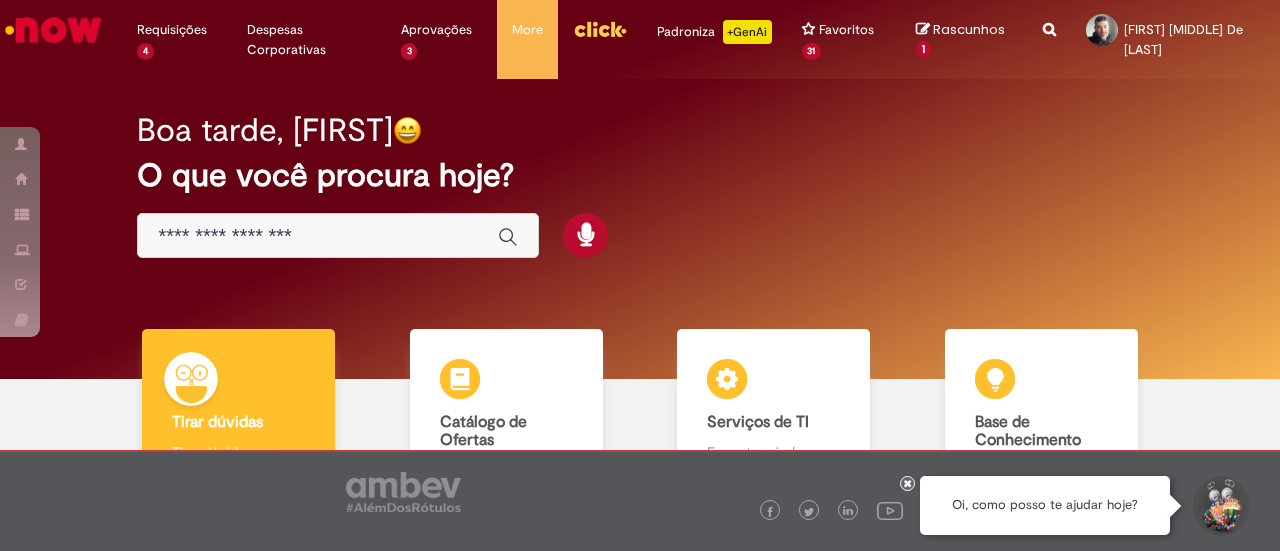click at bounding box center (318, 236) 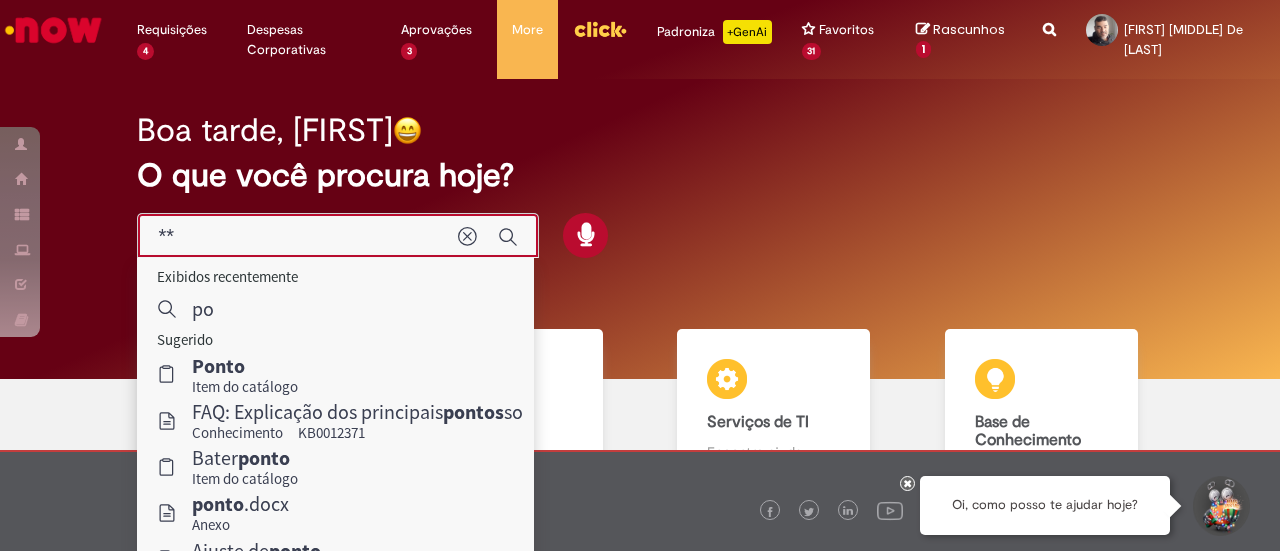 type on "*" 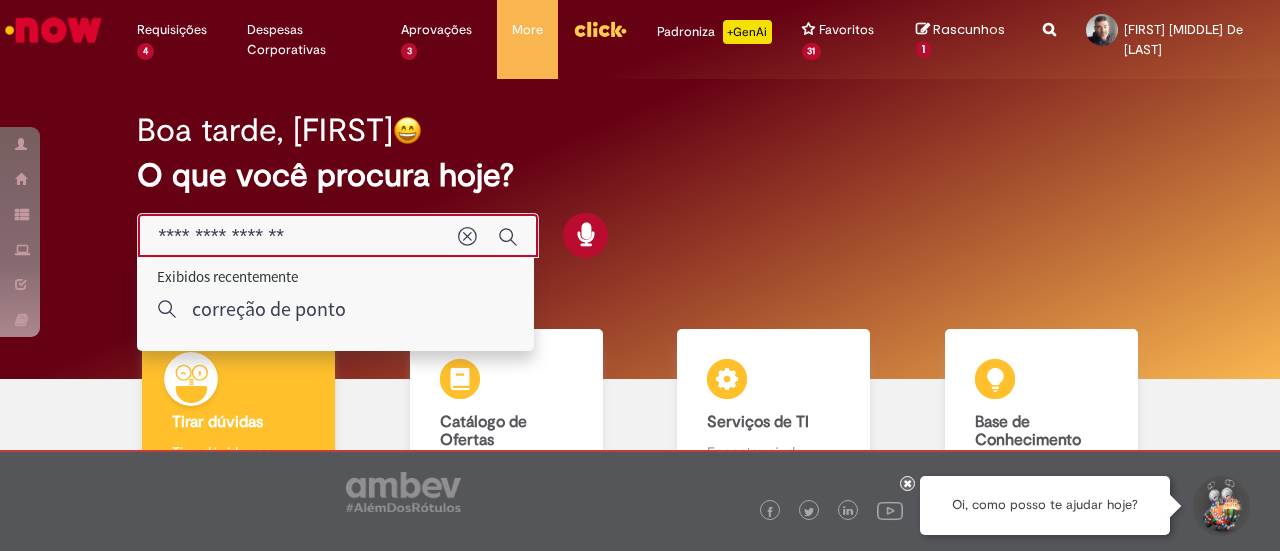 type on "**********" 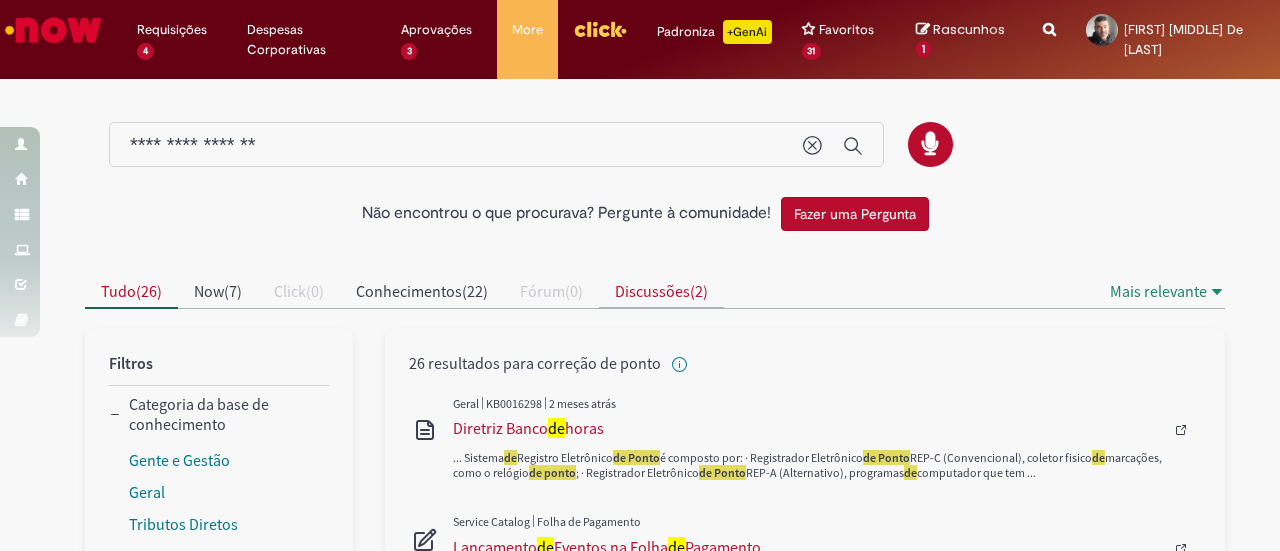 drag, startPoint x: 646, startPoint y: 375, endPoint x: 652, endPoint y: 293, distance: 82.219215 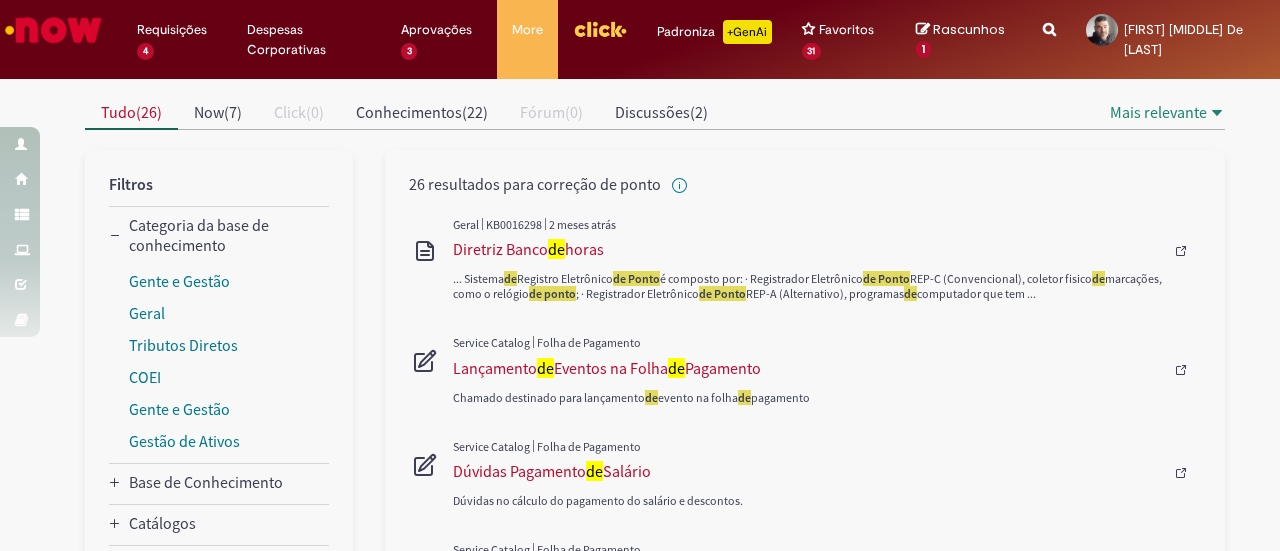 scroll, scrollTop: 184, scrollLeft: 0, axis: vertical 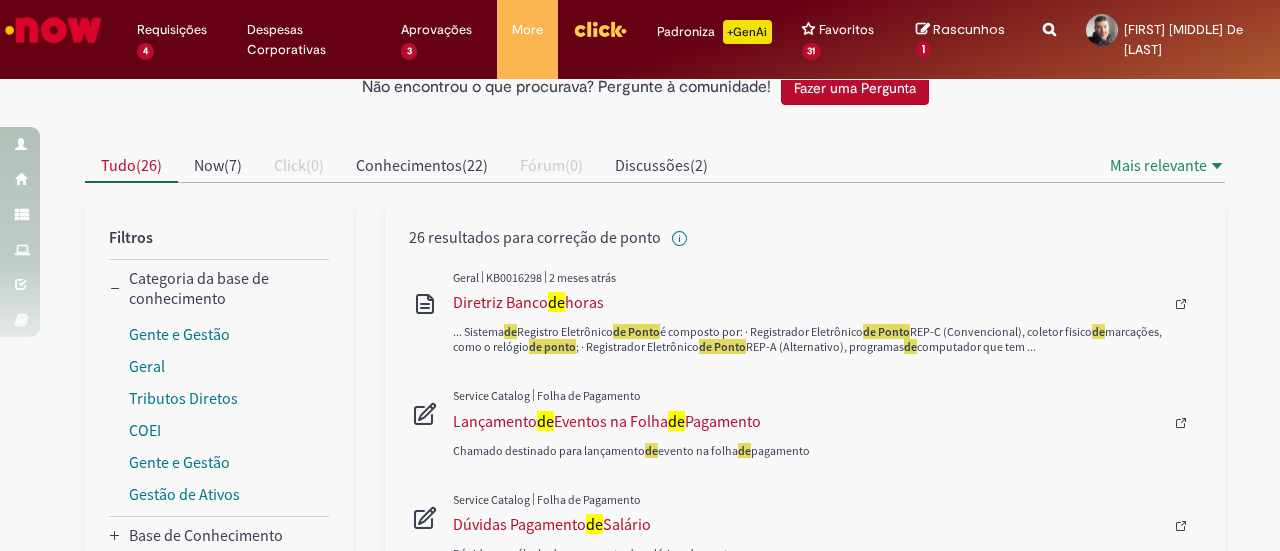 click on "26 resultados para correção de ponto" at bounding box center (805, 986) 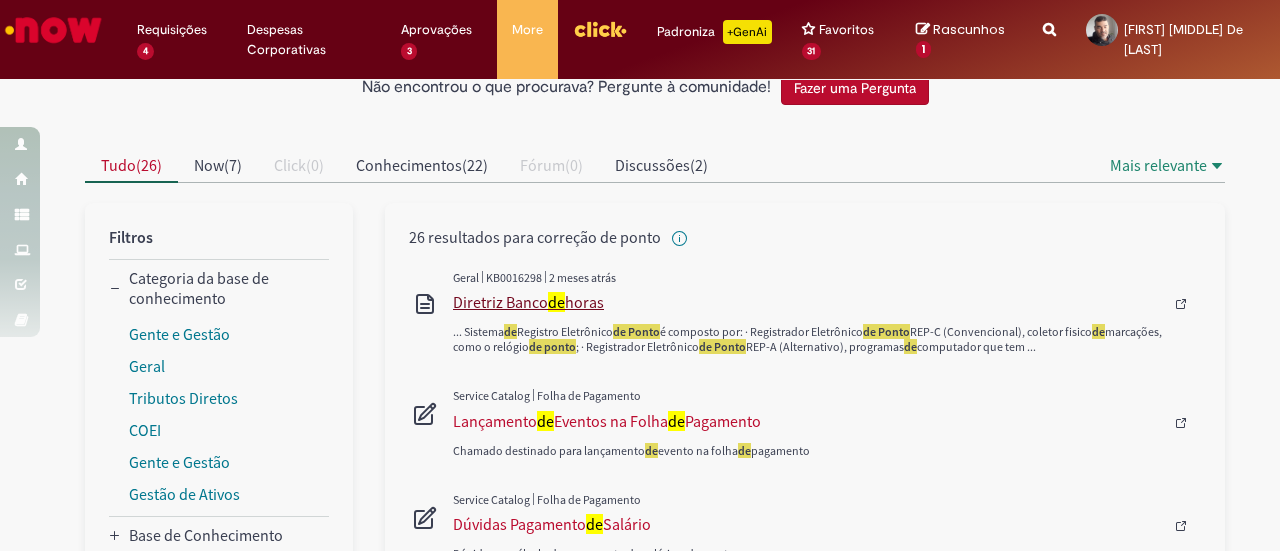 click on "Diretriz Banco  de  horas" at bounding box center (808, 302) 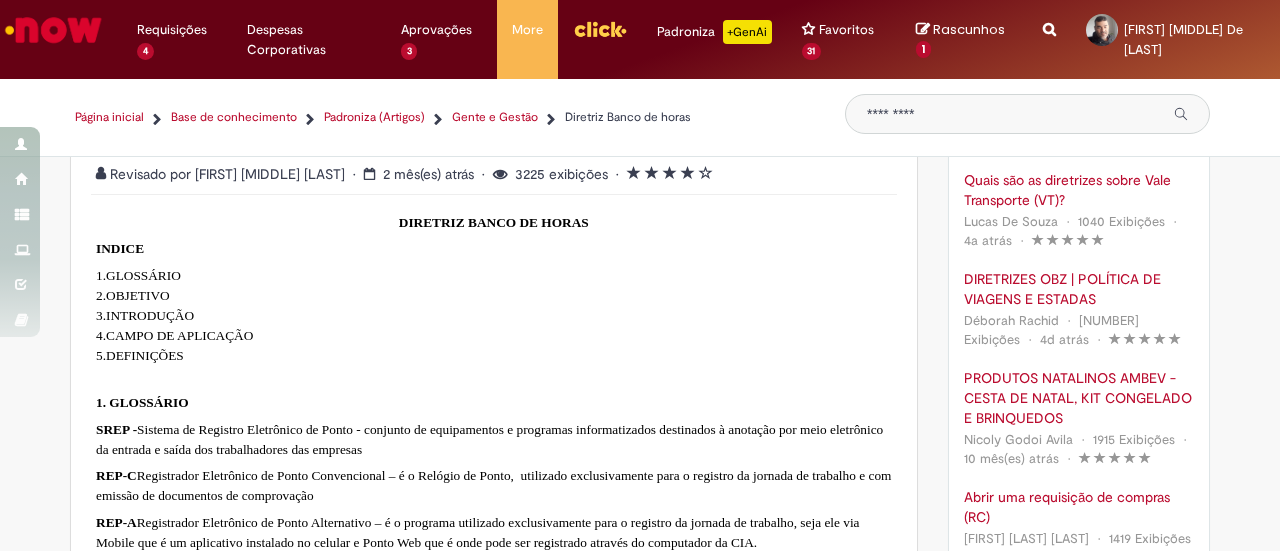 scroll, scrollTop: 0, scrollLeft: 0, axis: both 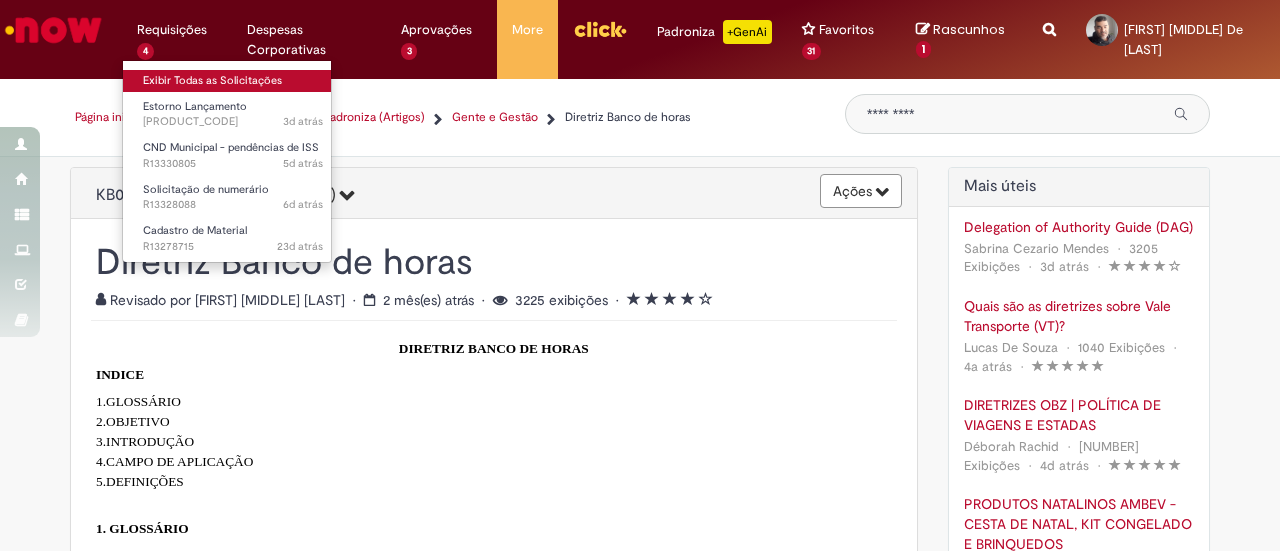 click on "Exibir Todas as Solicitações" at bounding box center [233, 81] 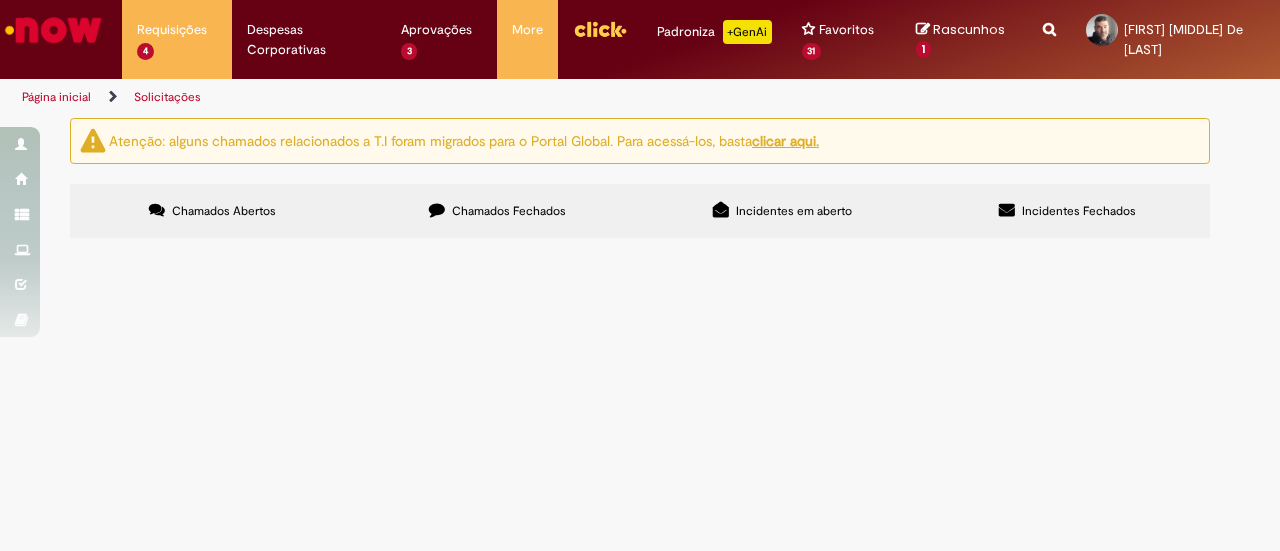 click on "Chamados Fechados" at bounding box center (509, 211) 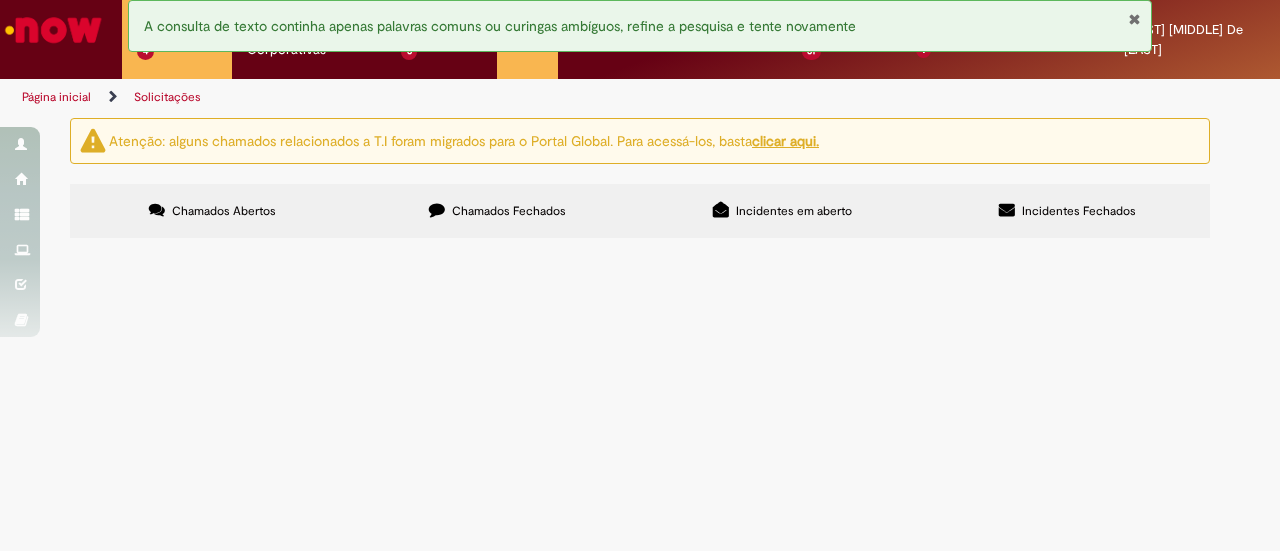 click at bounding box center (0, 0) 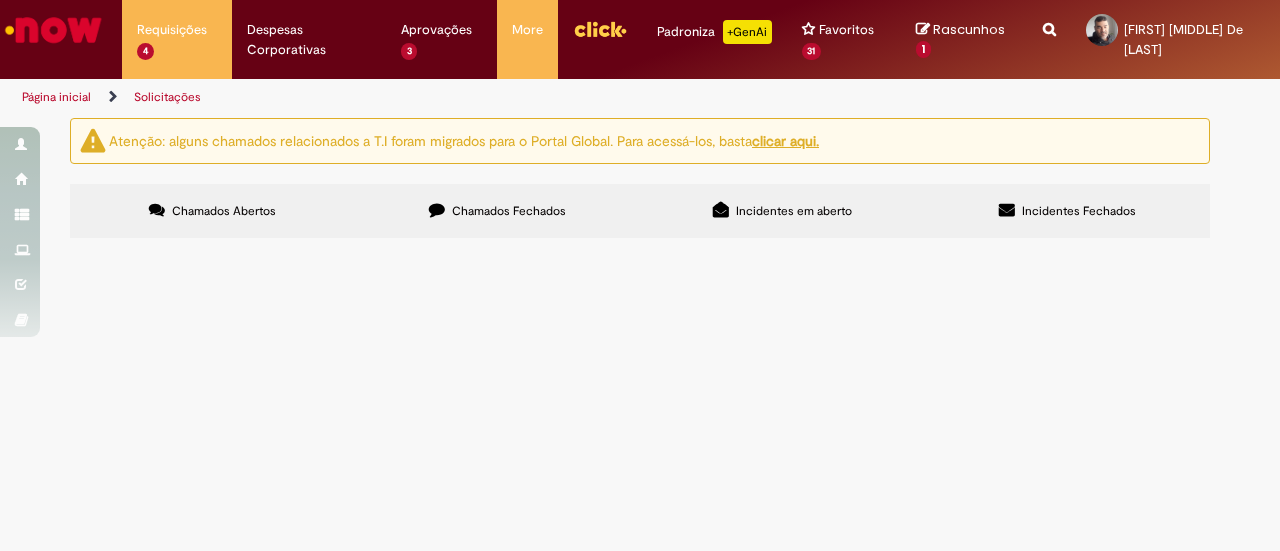 type on "********" 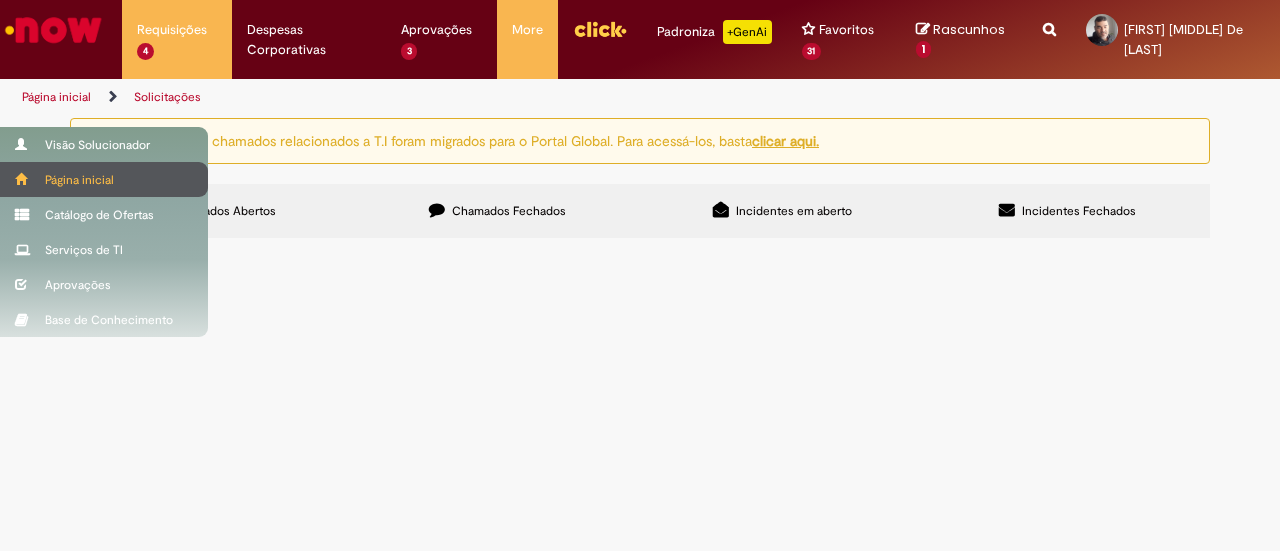click at bounding box center (22, 179) 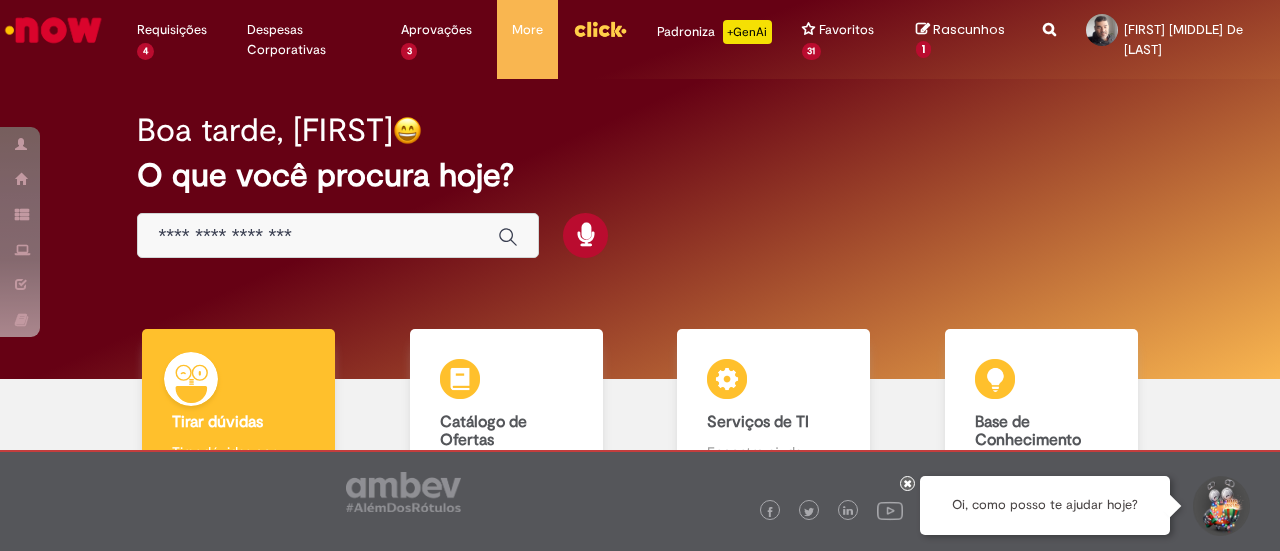 click at bounding box center (318, 236) 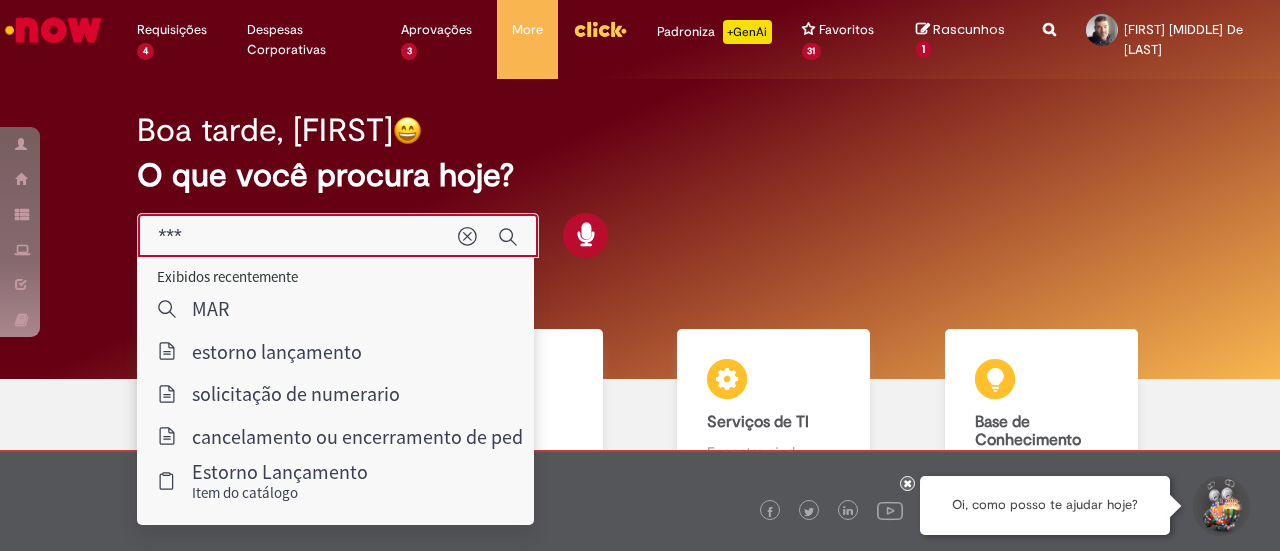 type on "****" 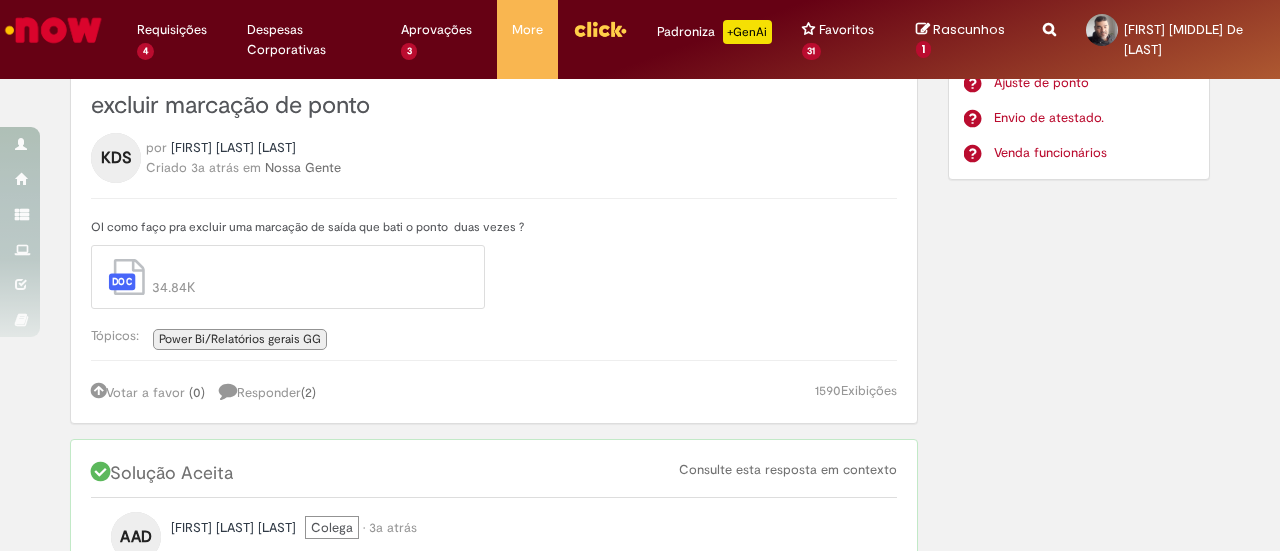 scroll, scrollTop: 0, scrollLeft: 0, axis: both 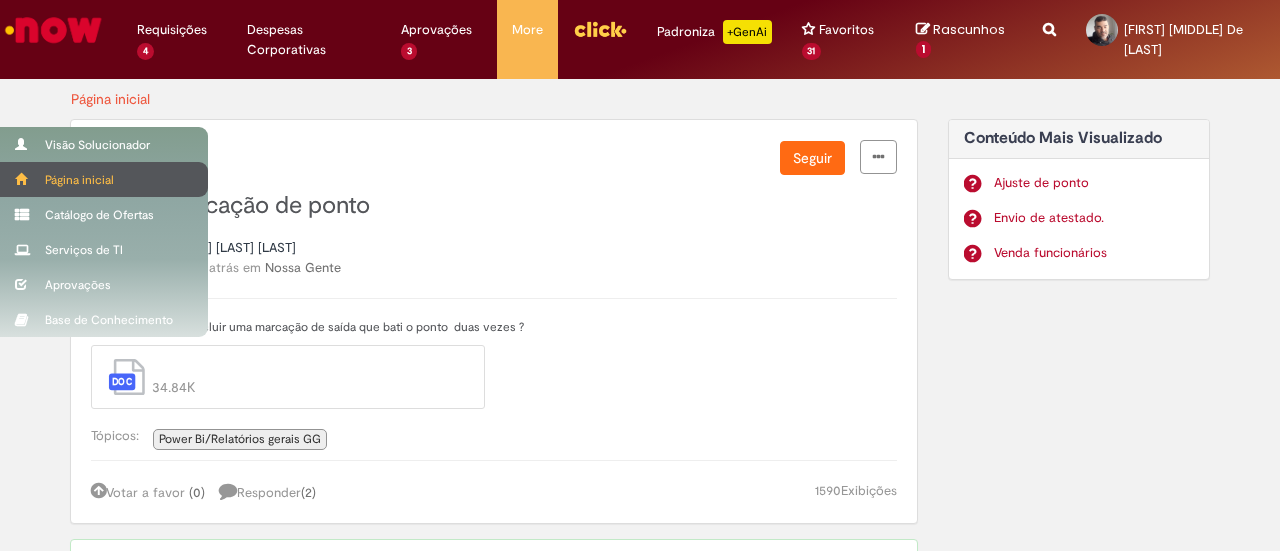 click at bounding box center [22, 179] 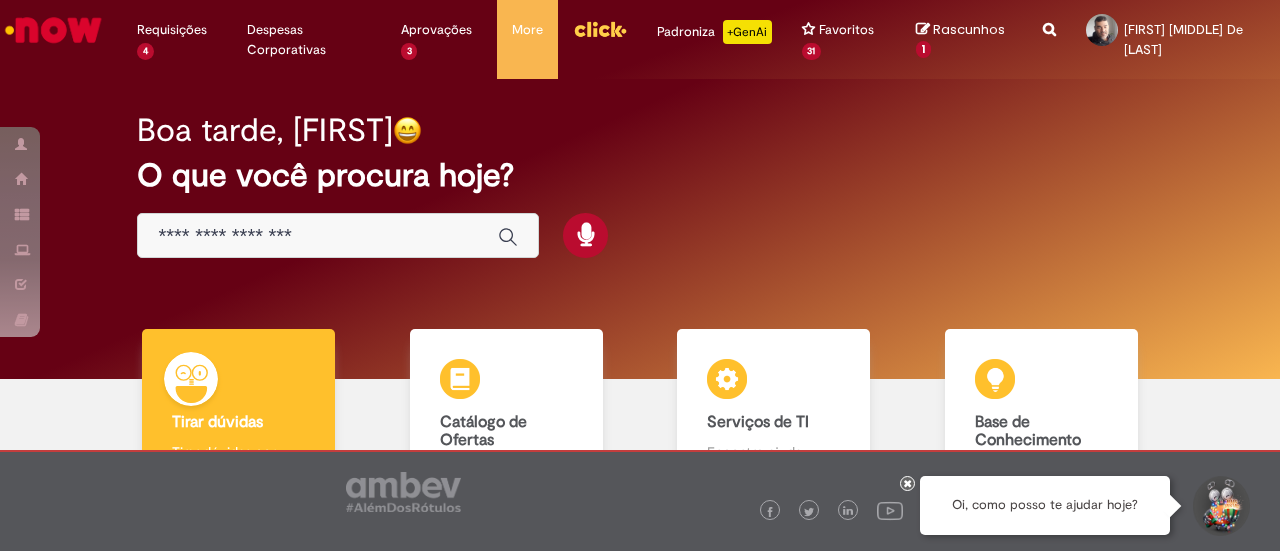 click at bounding box center [318, 236] 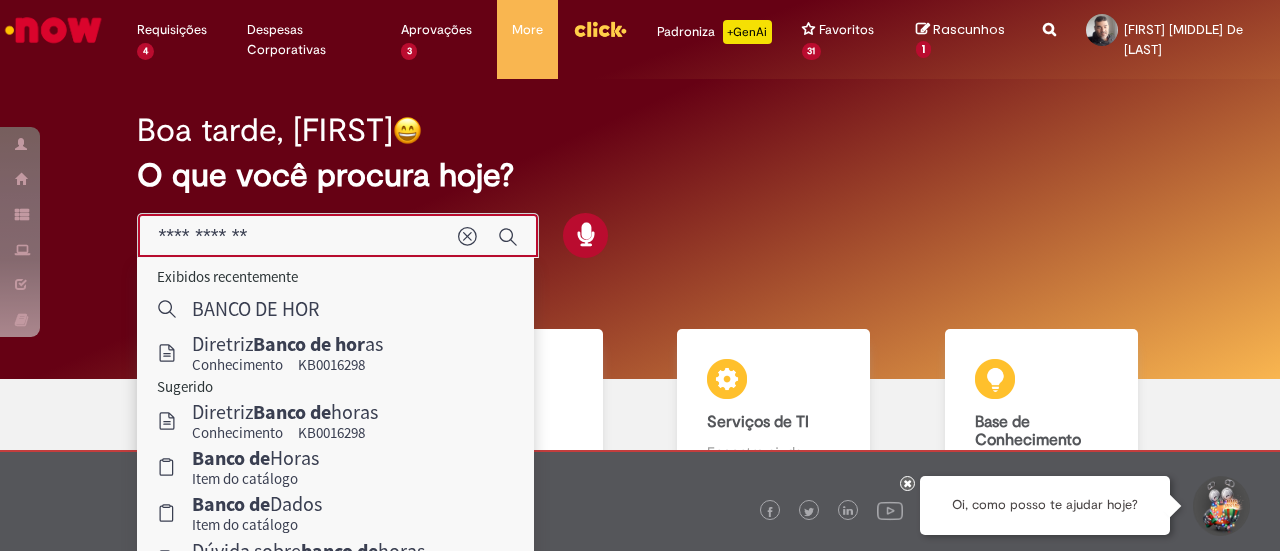 type on "**********" 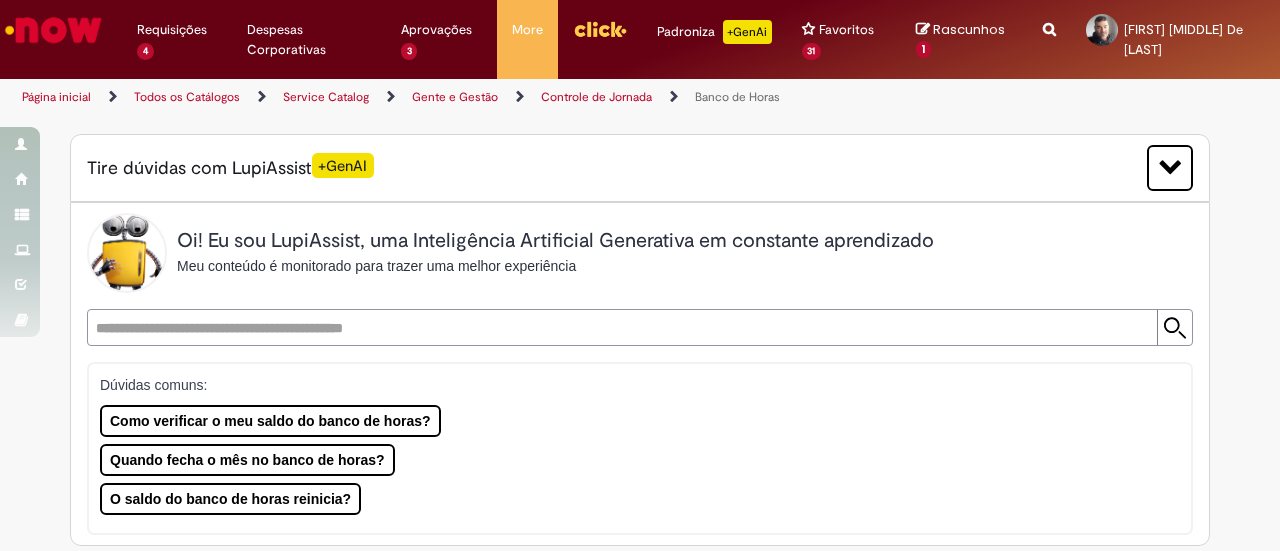 type on "********" 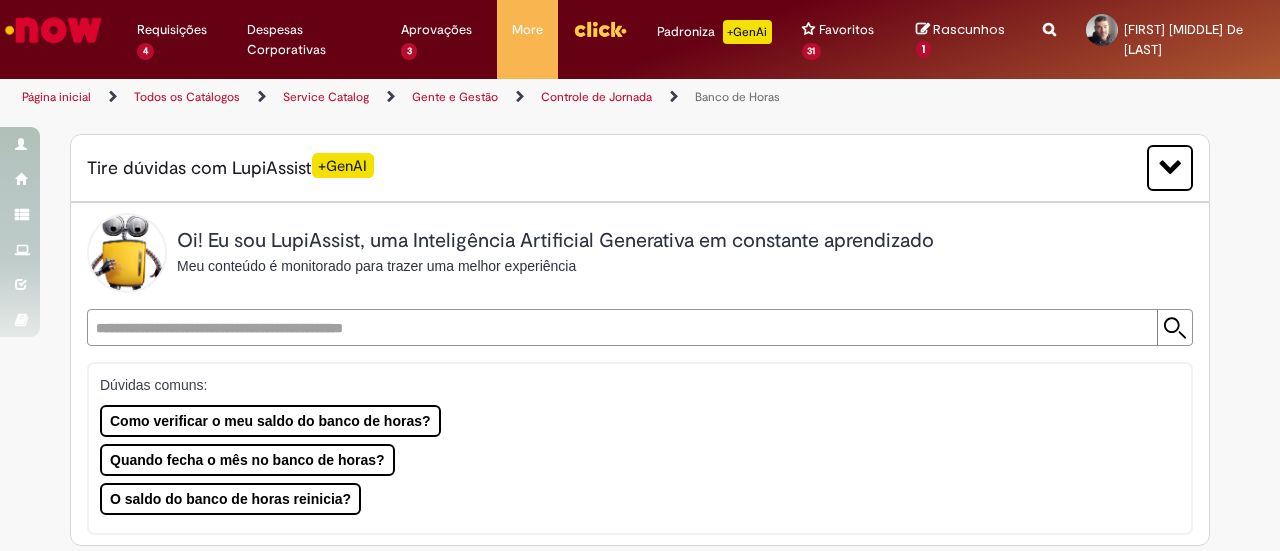 type on "**********" 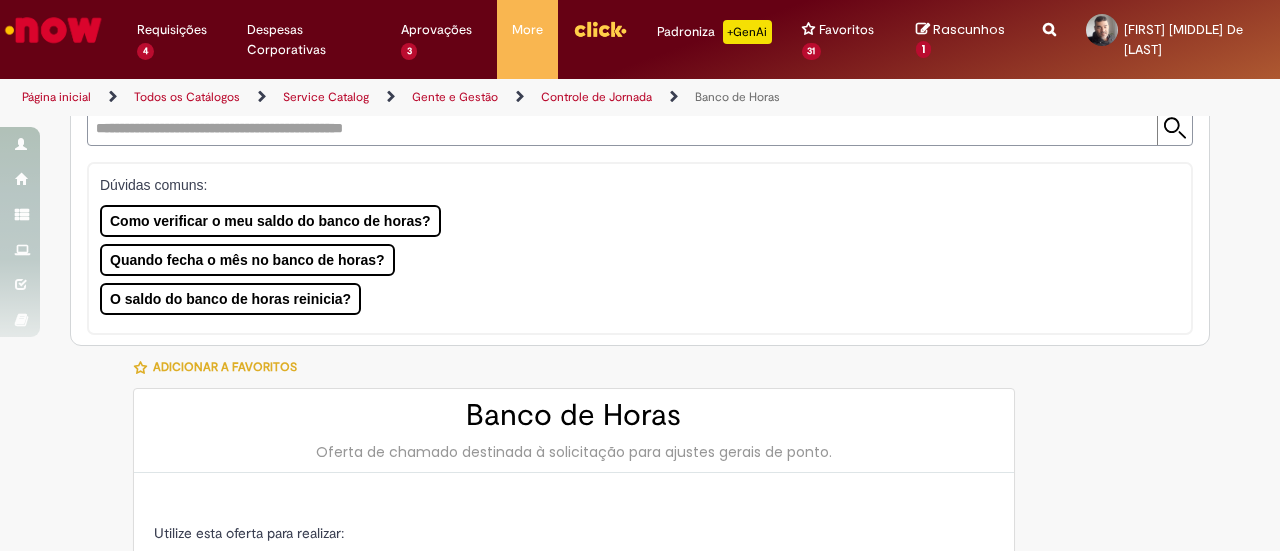 type on "**********" 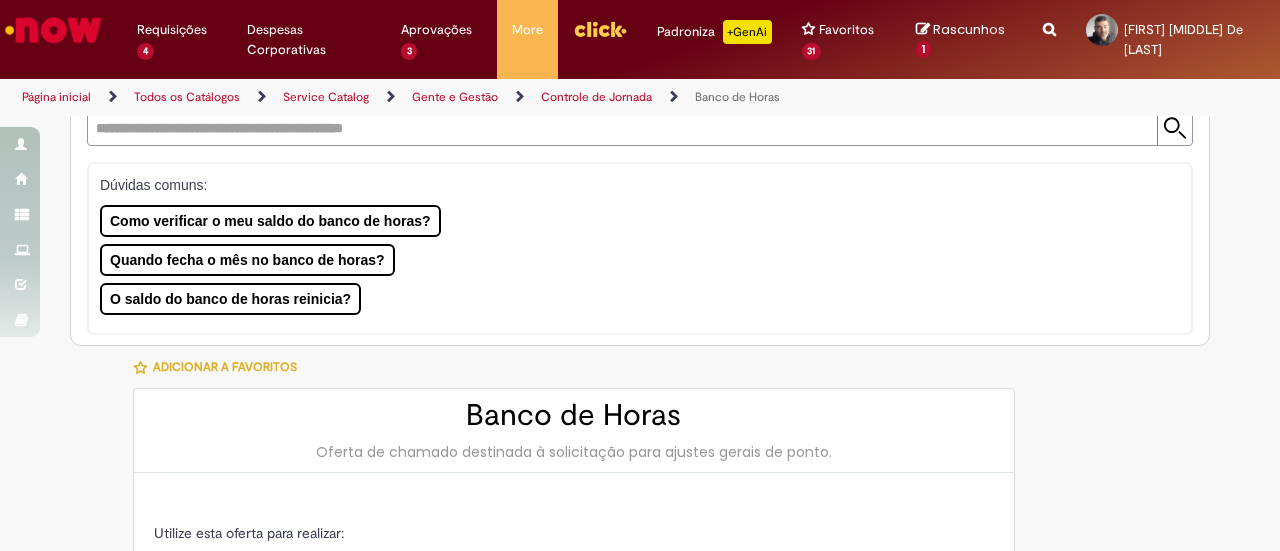 type on "**********" 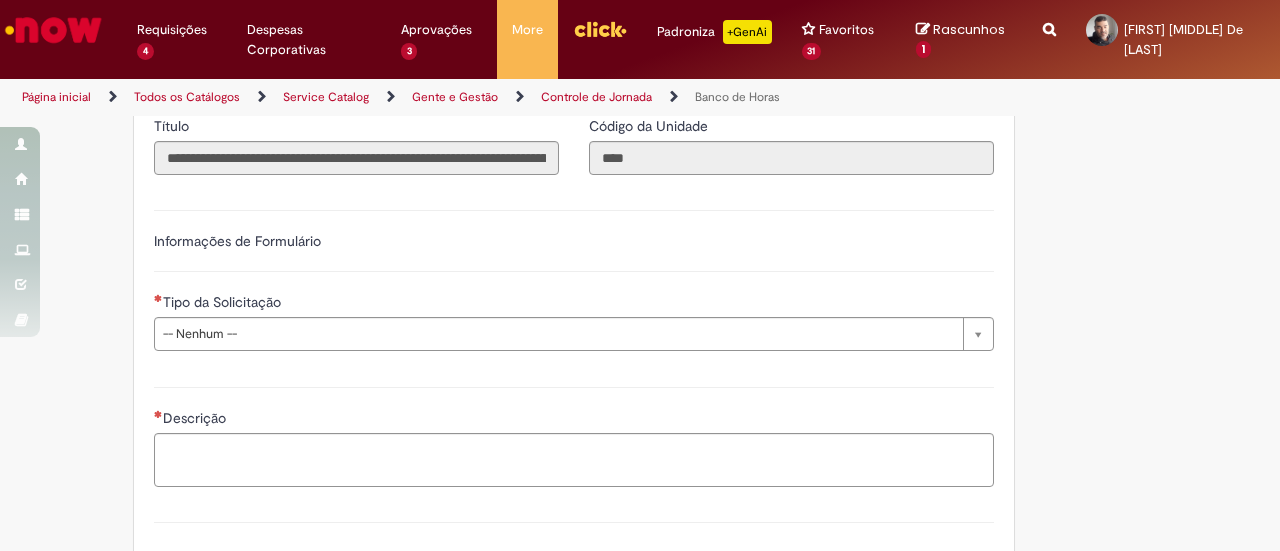 scroll, scrollTop: 1300, scrollLeft: 0, axis: vertical 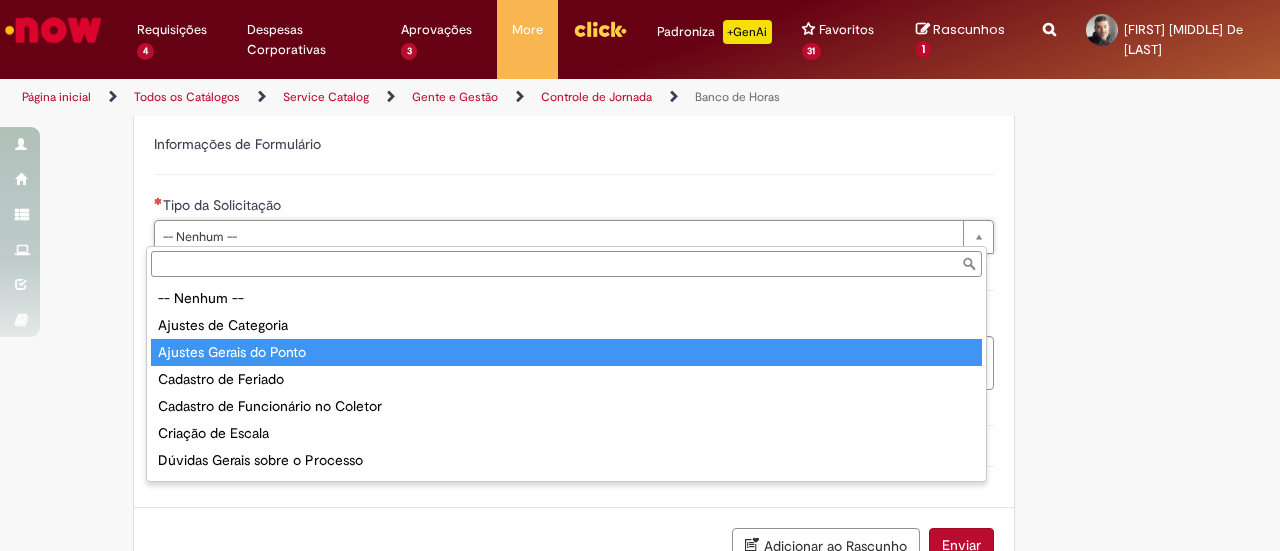 type on "**********" 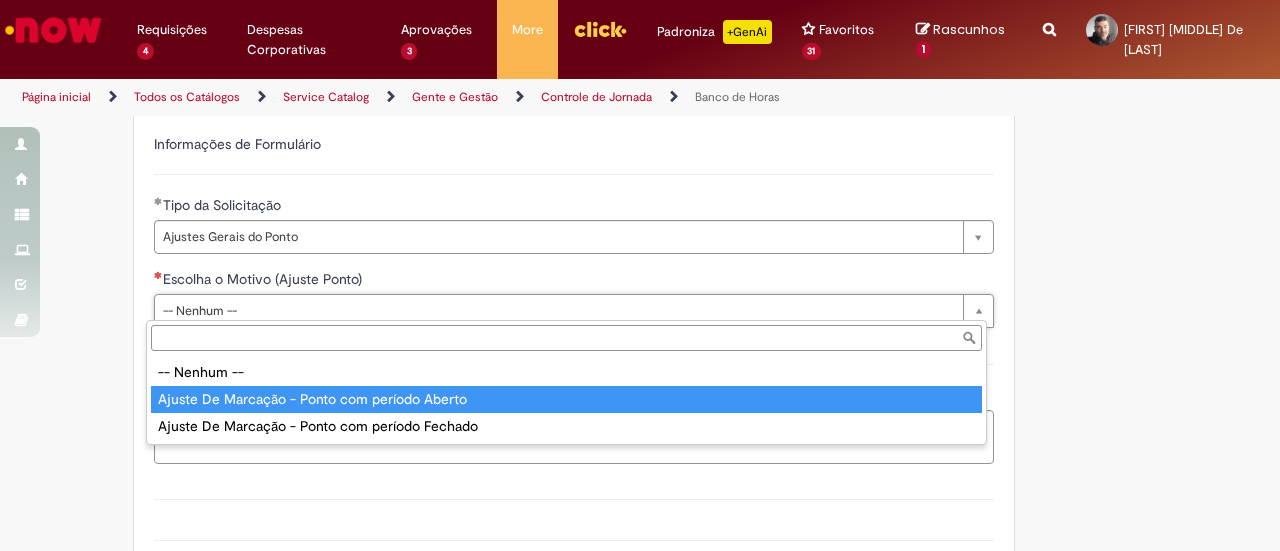 type on "**********" 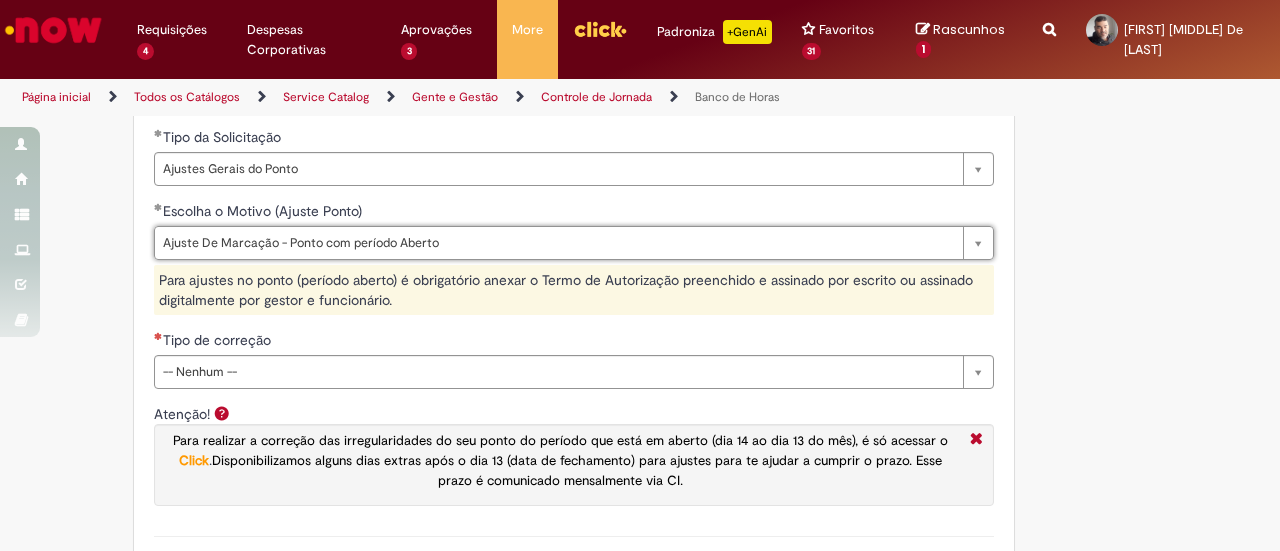 scroll, scrollTop: 1400, scrollLeft: 0, axis: vertical 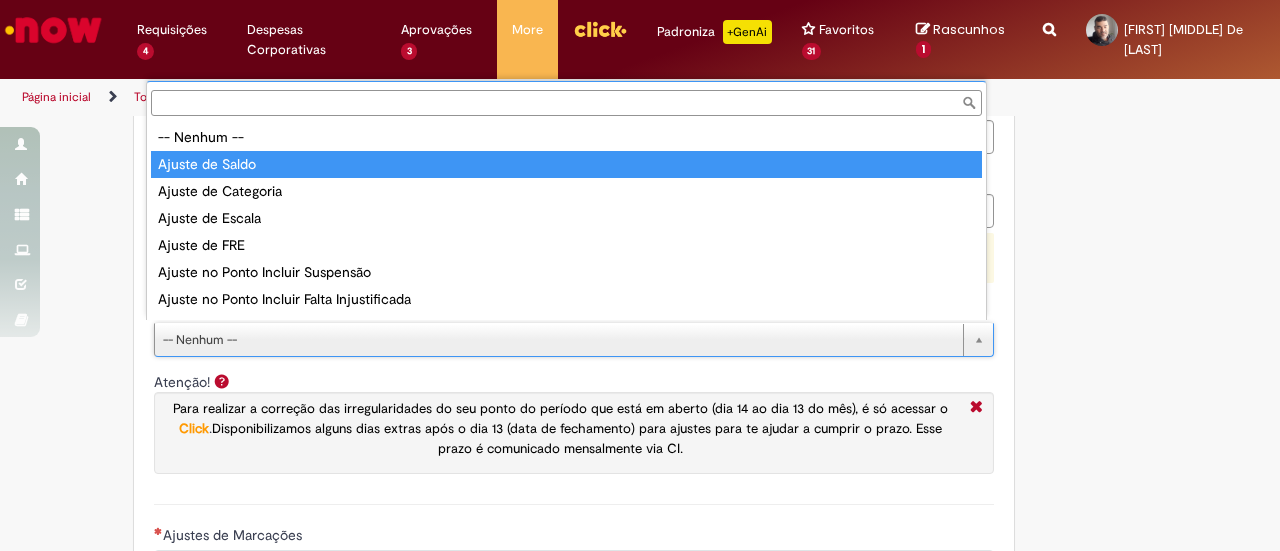 type on "**********" 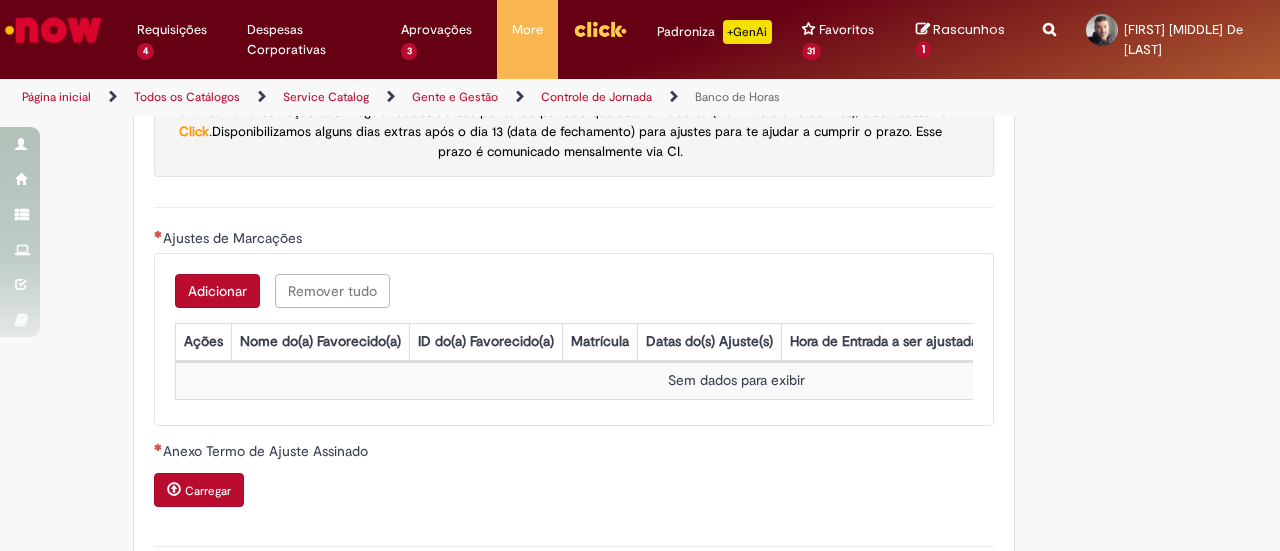 scroll, scrollTop: 1700, scrollLeft: 0, axis: vertical 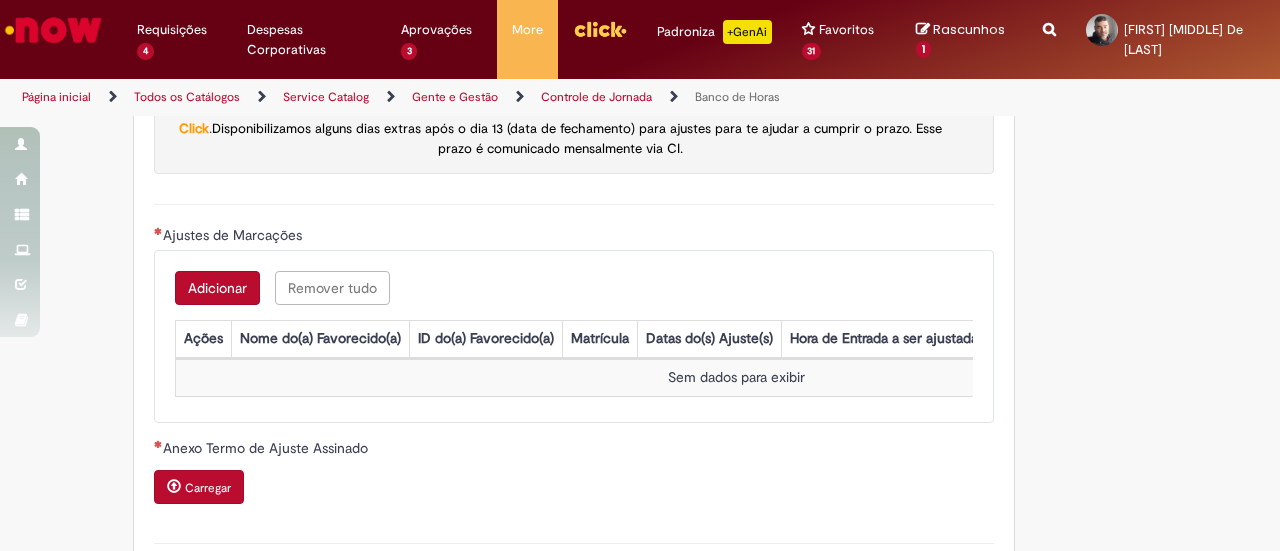 click on "Adicionar" at bounding box center (217, 288) 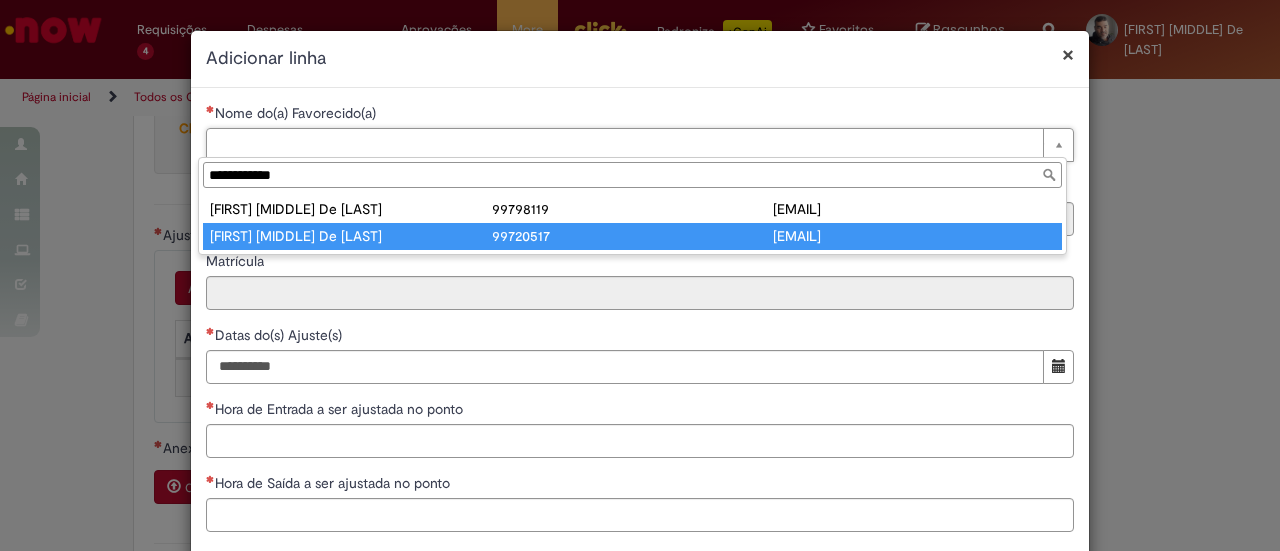 type on "**********" 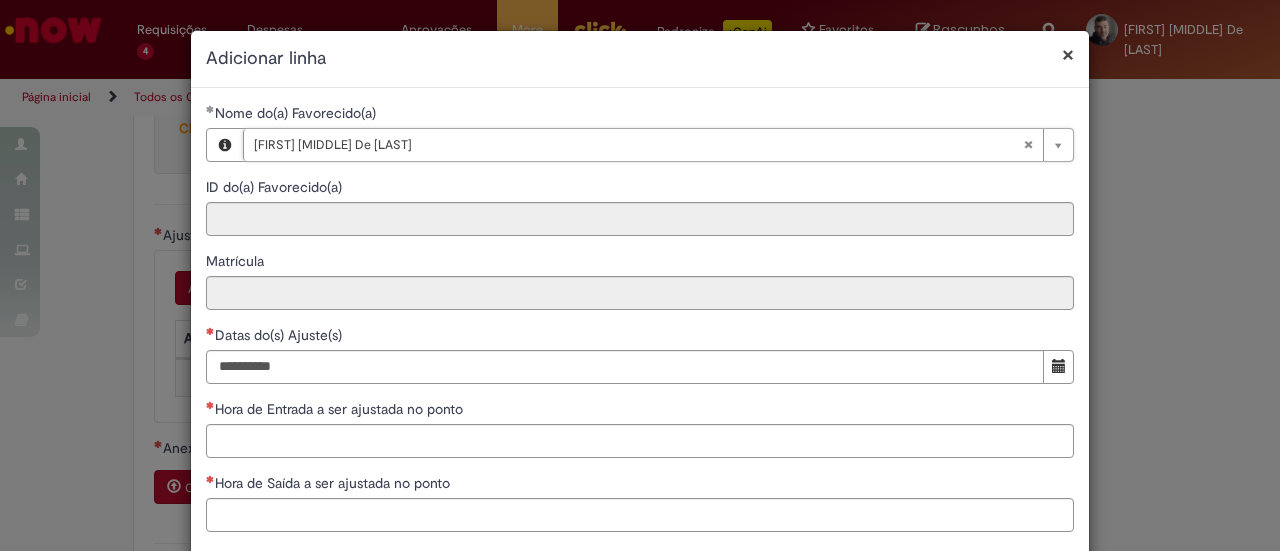 type on "********" 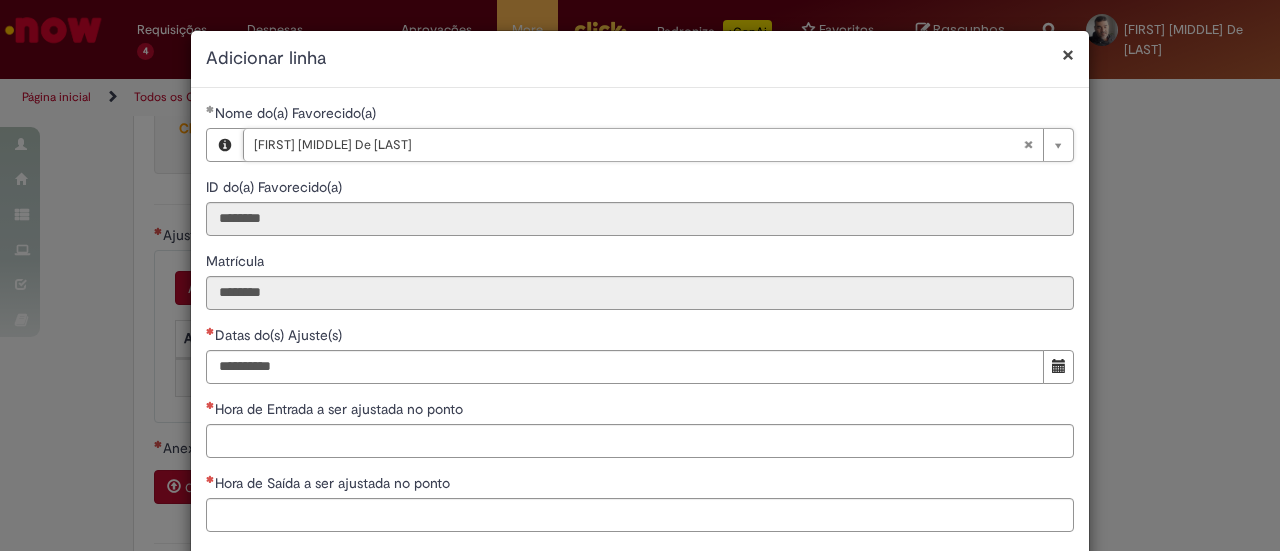 scroll, scrollTop: 100, scrollLeft: 0, axis: vertical 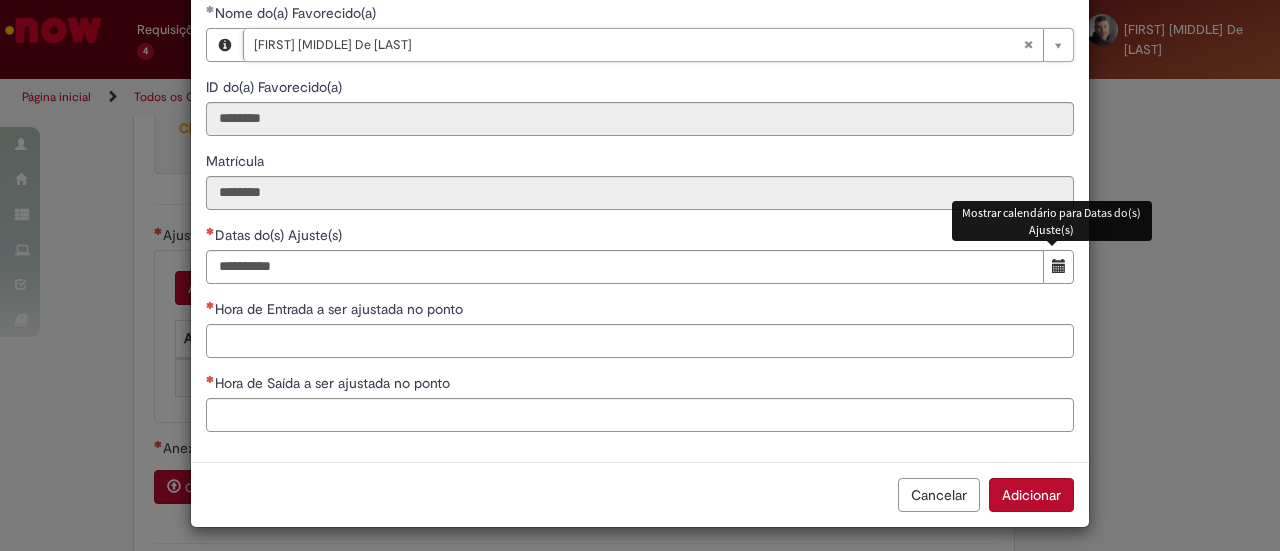 click at bounding box center [1058, 267] 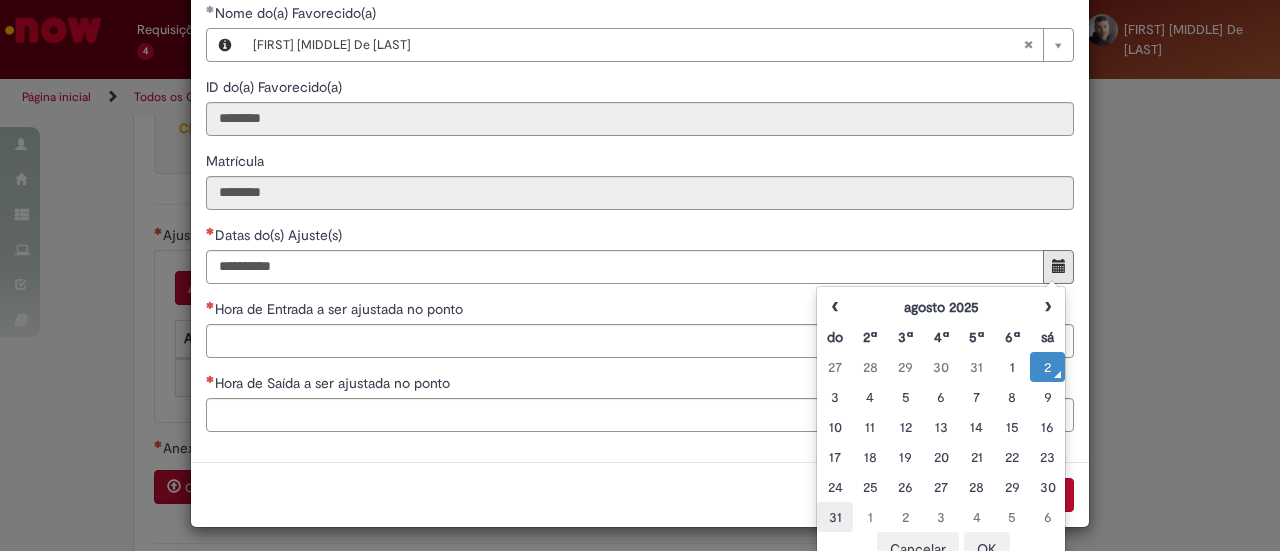 click on "31" at bounding box center (834, 517) 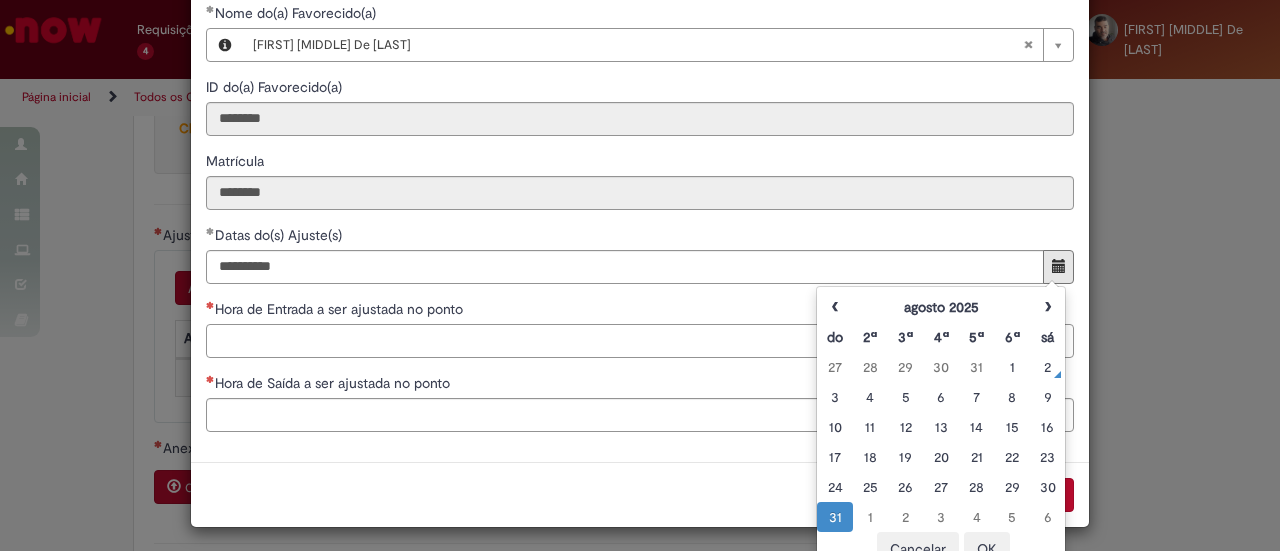 click on "Hora de Entrada a ser ajustada no ponto" at bounding box center [640, 341] 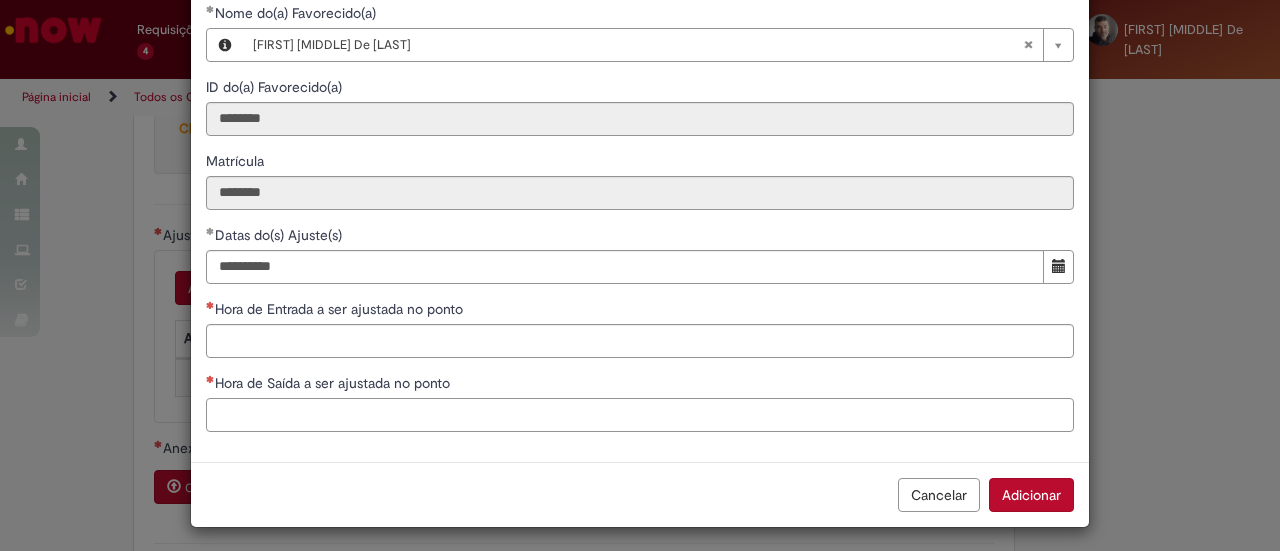 click on "Hora de Saída a ser ajustada no ponto" at bounding box center (640, 415) 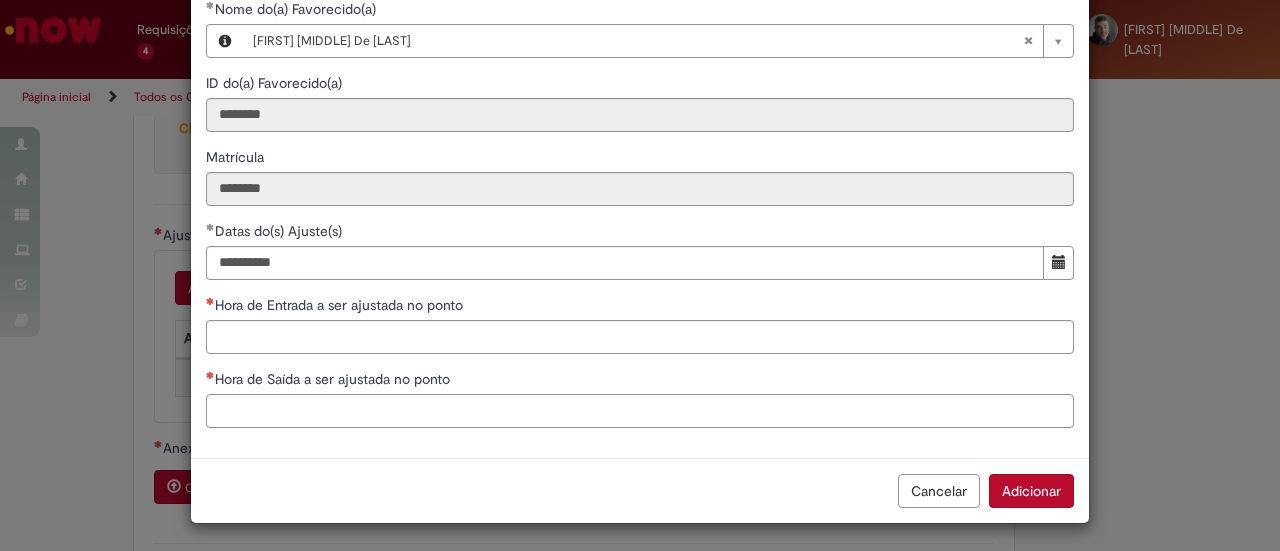 scroll, scrollTop: 104, scrollLeft: 0, axis: vertical 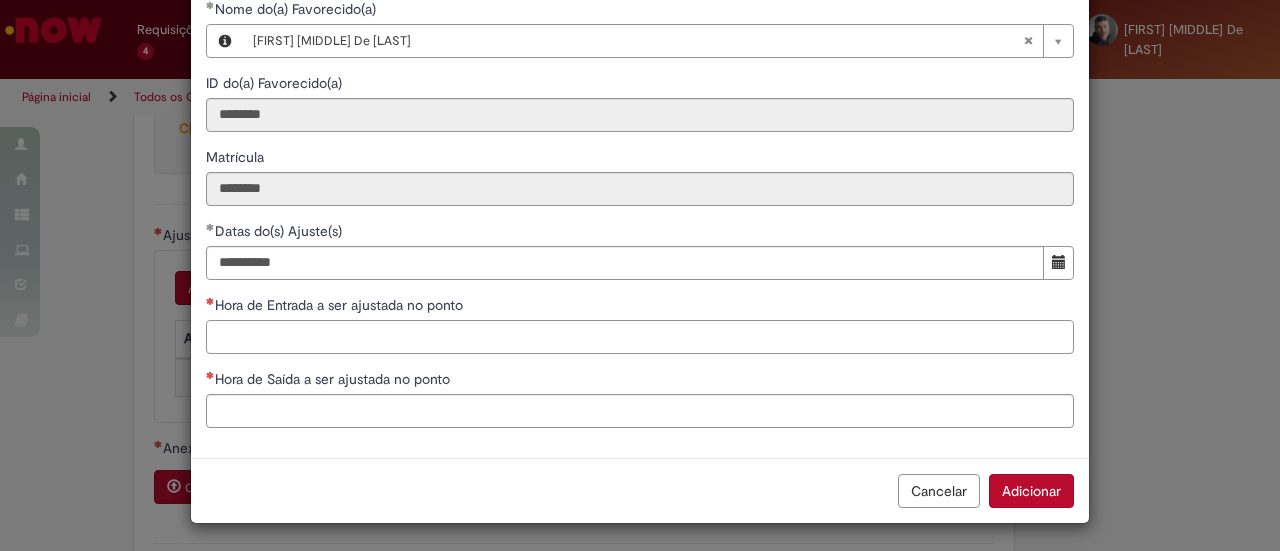 click on "Hora de Entrada a ser ajustada no ponto" at bounding box center (640, 337) 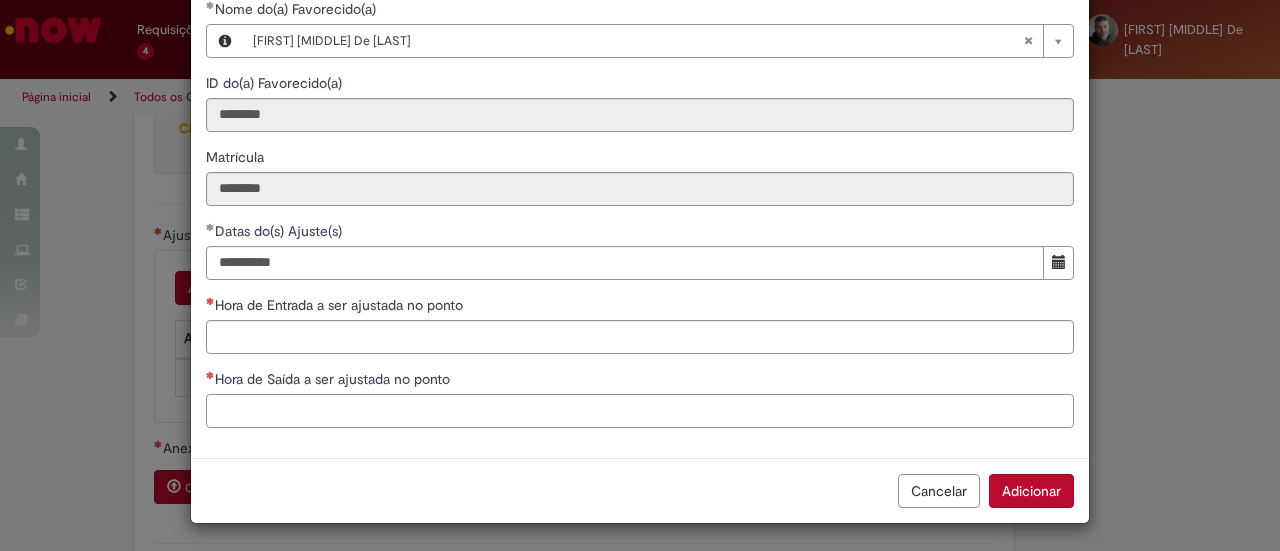click on "Hora de Saída a ser ajustada no ponto" at bounding box center [640, 411] 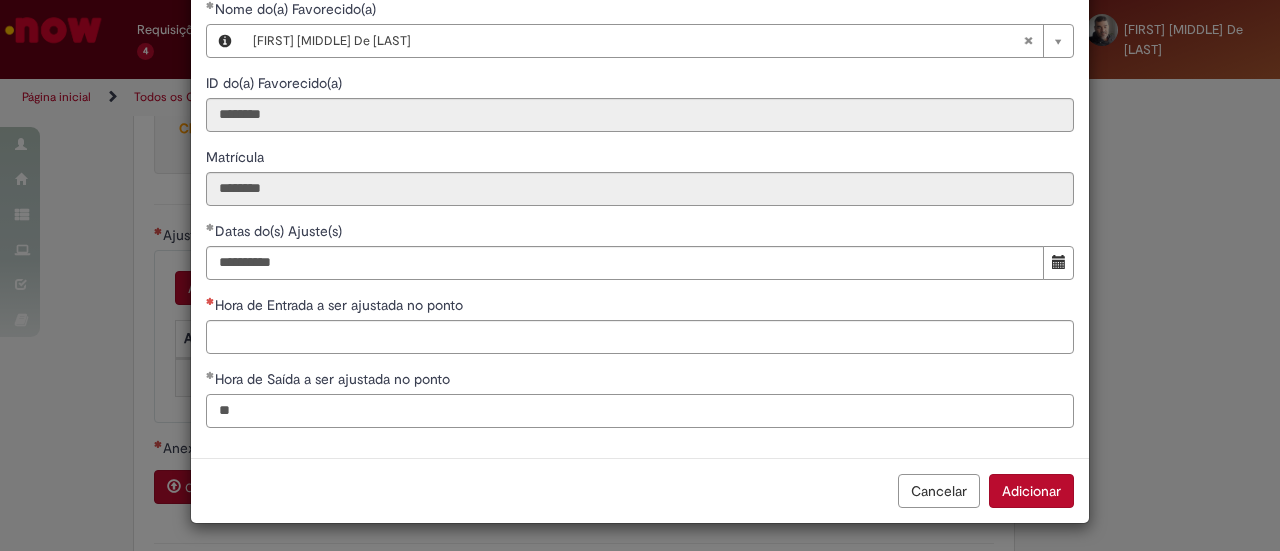 type on "*" 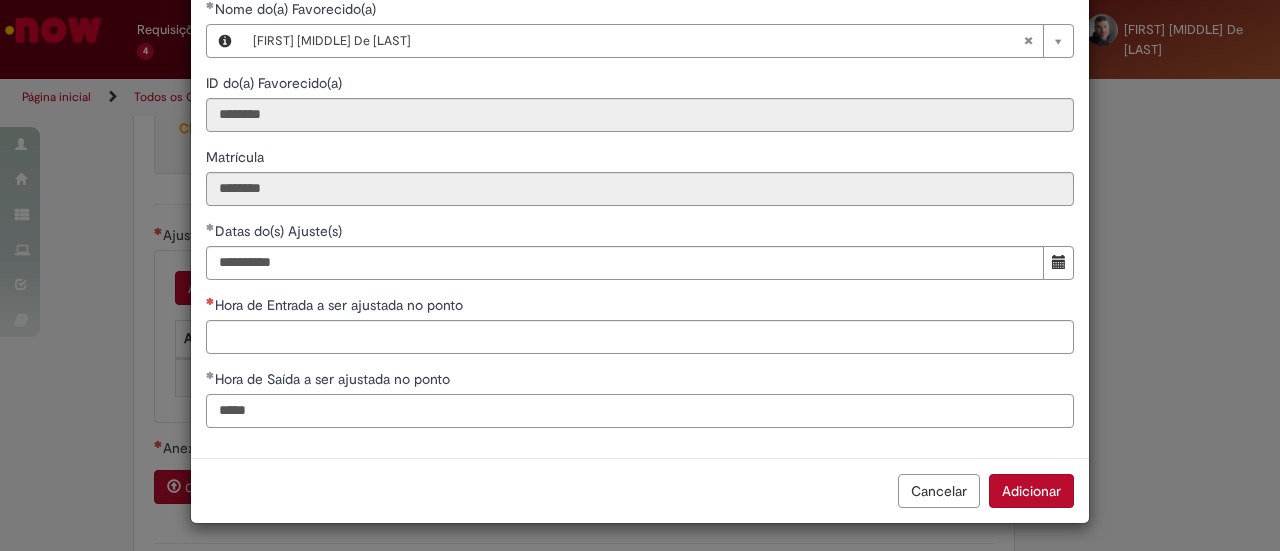 type on "*****" 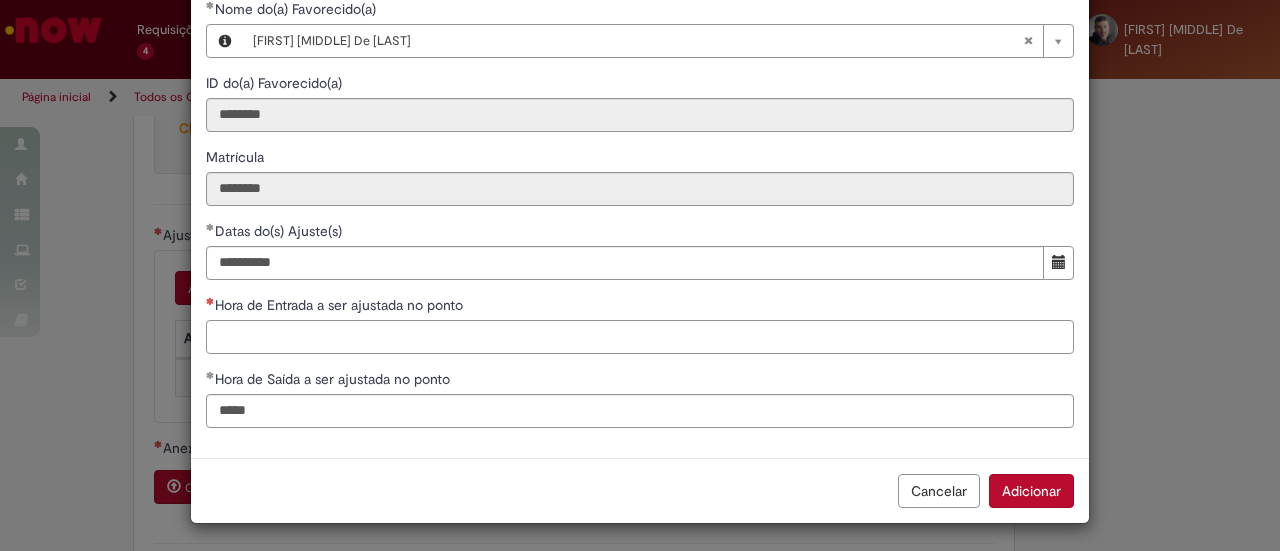 click on "Hora de Entrada a ser ajustada no ponto" at bounding box center [640, 337] 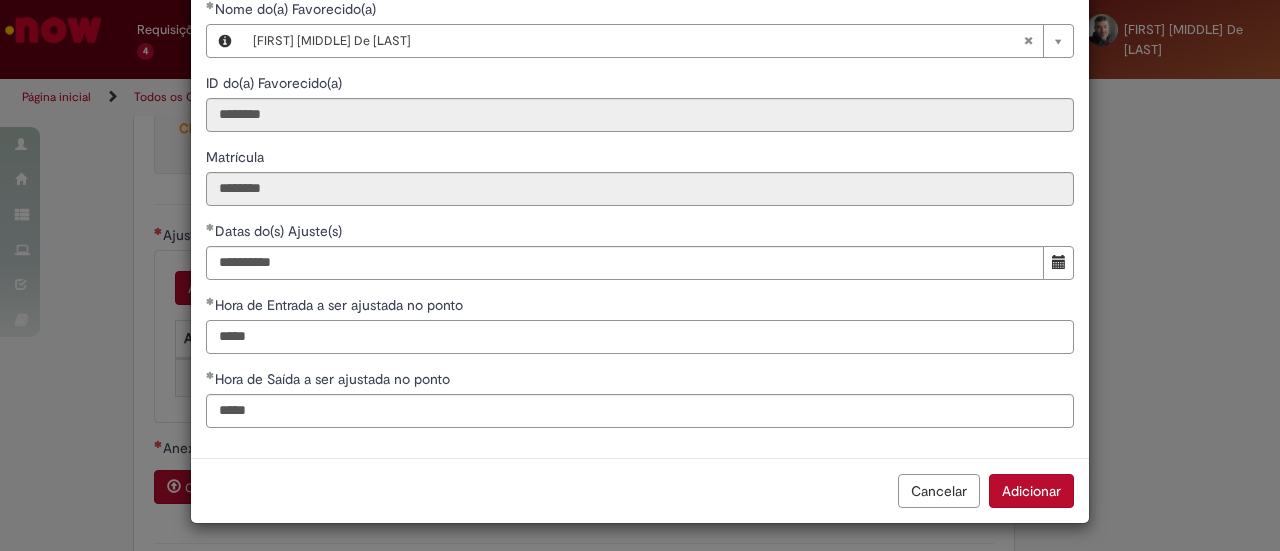 type on "*****" 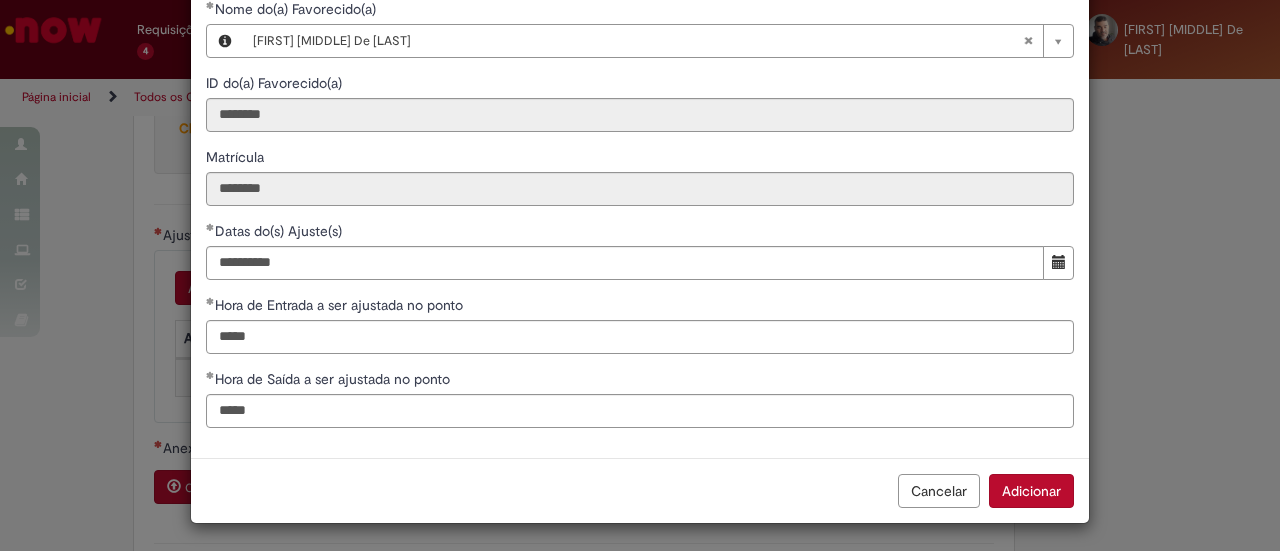 click at bounding box center (1058, 263) 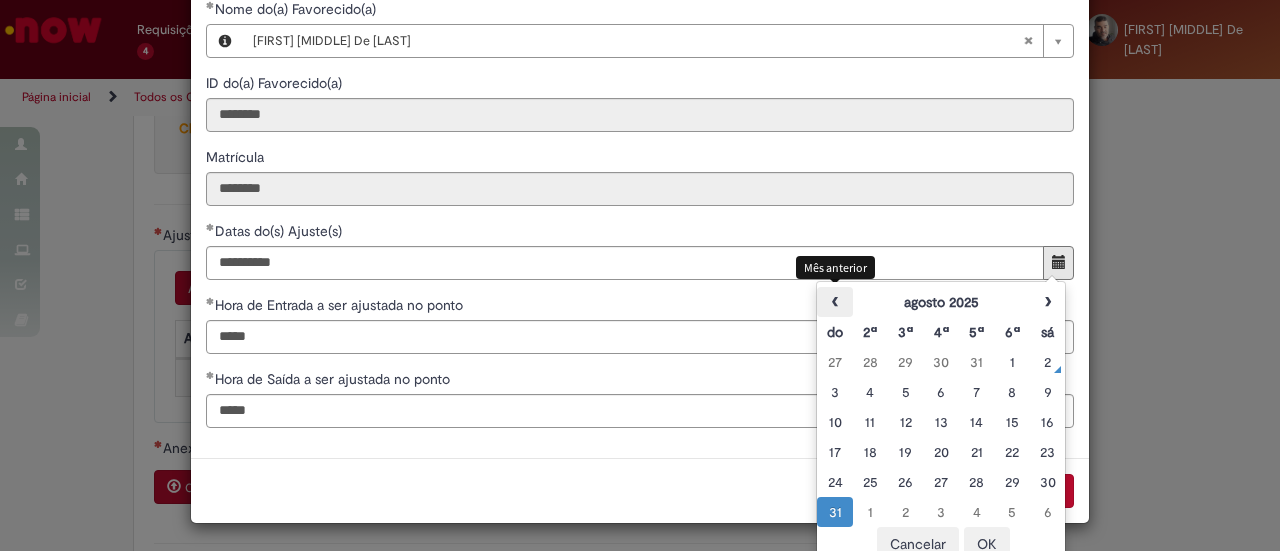 click on "‹" at bounding box center (834, 302) 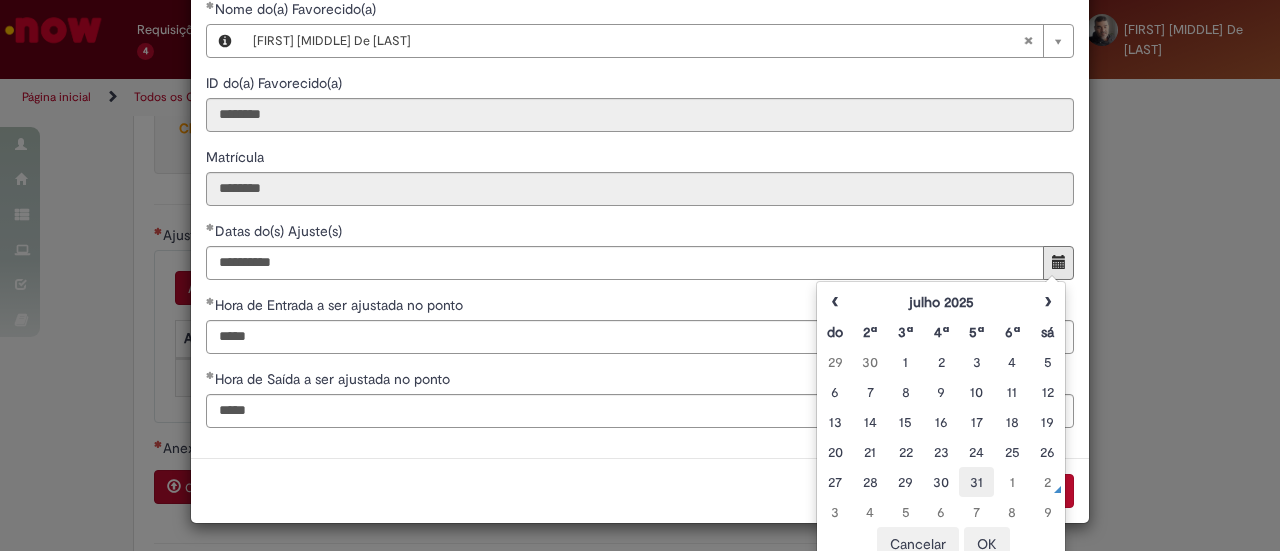 click on "31" at bounding box center [976, 482] 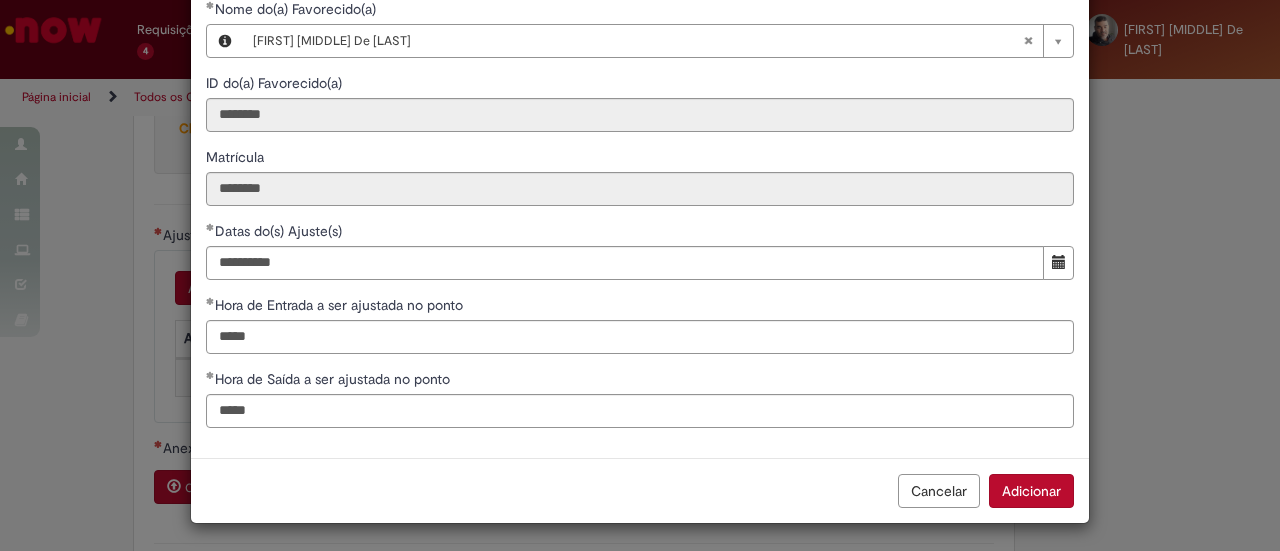 click on "Hora de Entrada a ser ajustada no ponto" at bounding box center (640, 307) 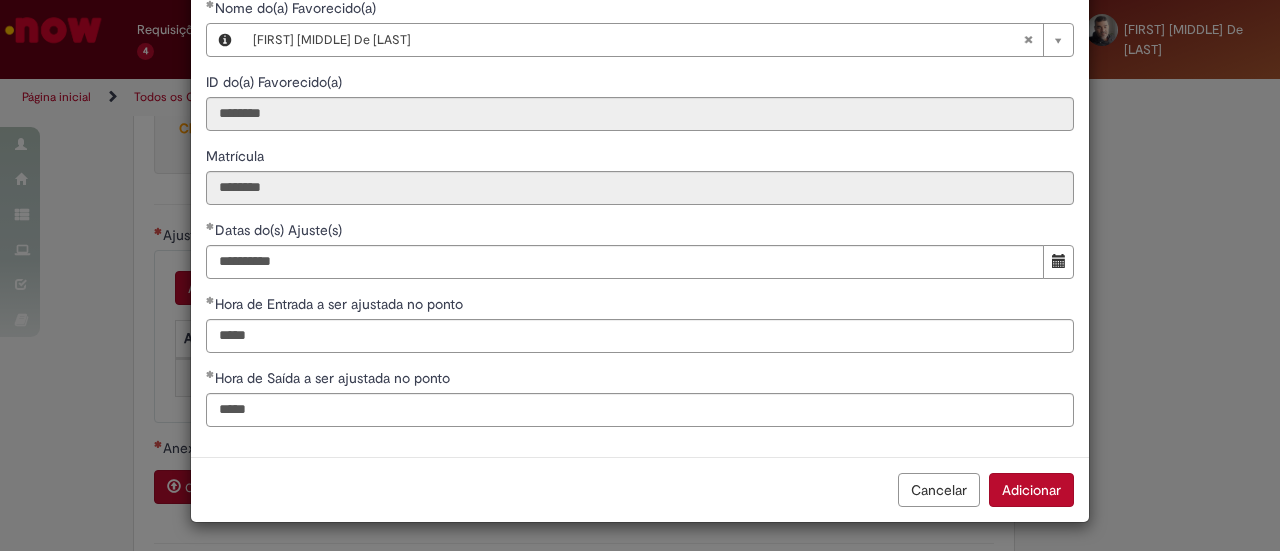 drag, startPoint x: 998, startPoint y: 475, endPoint x: 976, endPoint y: 469, distance: 22.803509 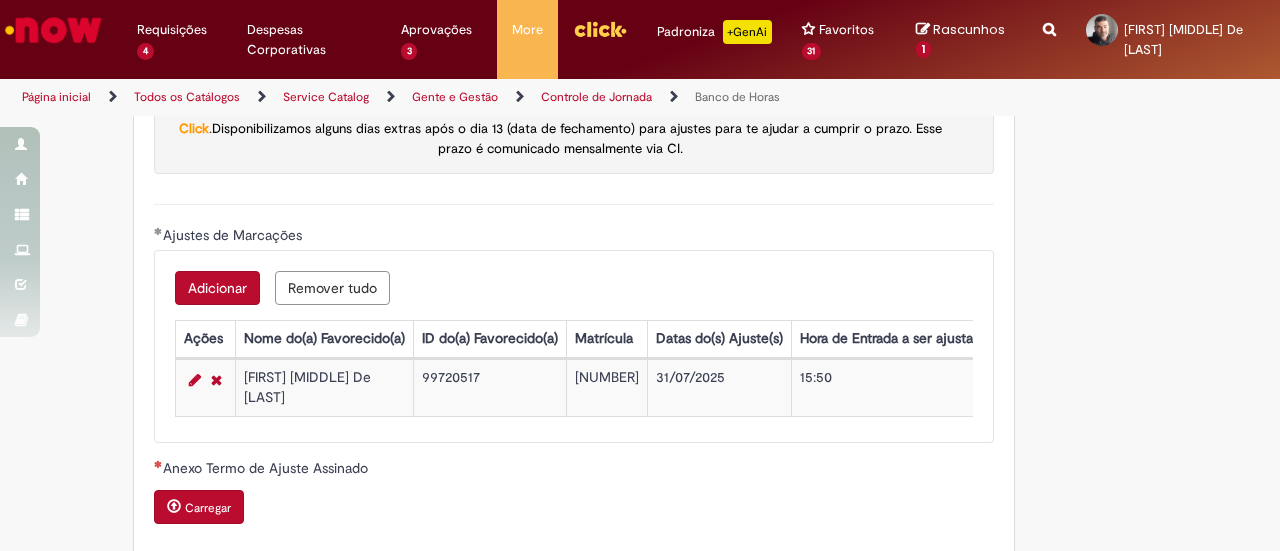 scroll, scrollTop: 104, scrollLeft: 0, axis: vertical 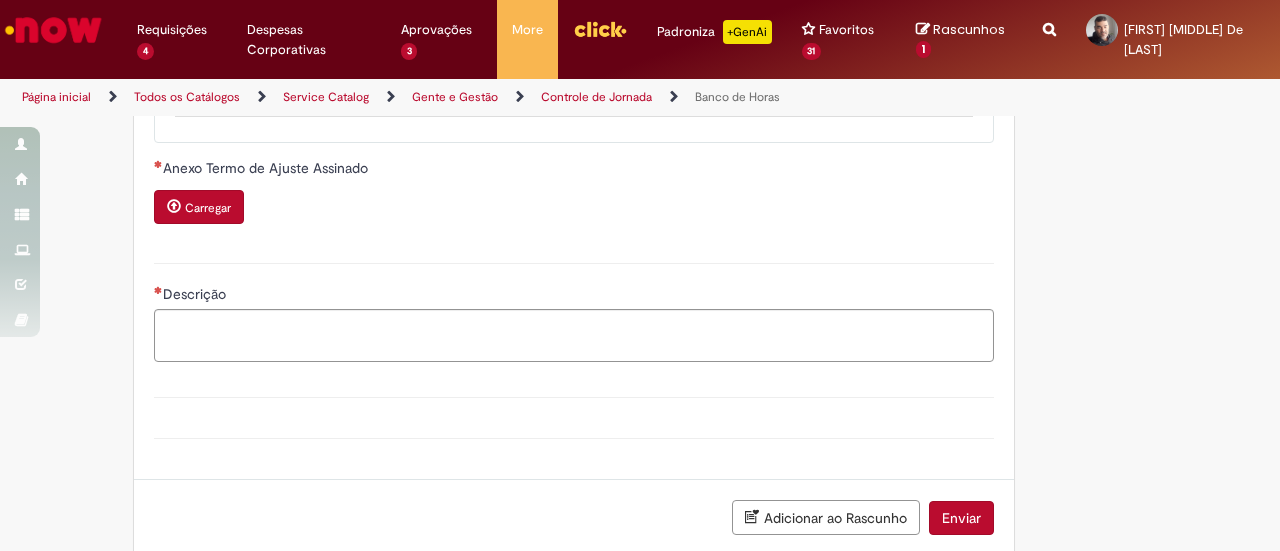 click on "Carregar" at bounding box center (208, 208) 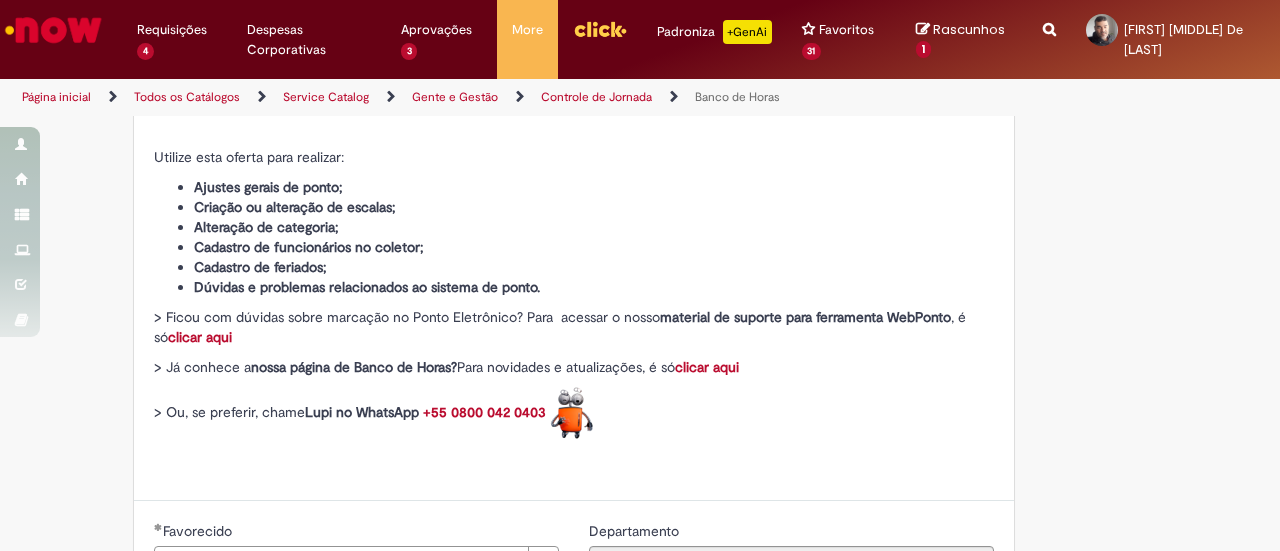 scroll, scrollTop: 600, scrollLeft: 0, axis: vertical 